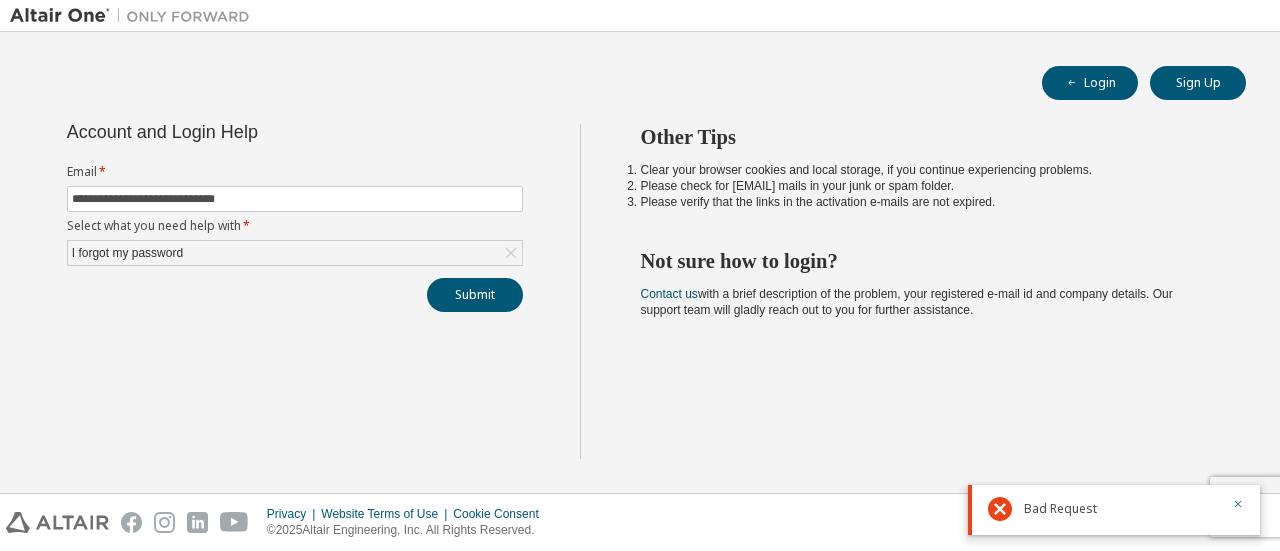 scroll, scrollTop: 0, scrollLeft: 0, axis: both 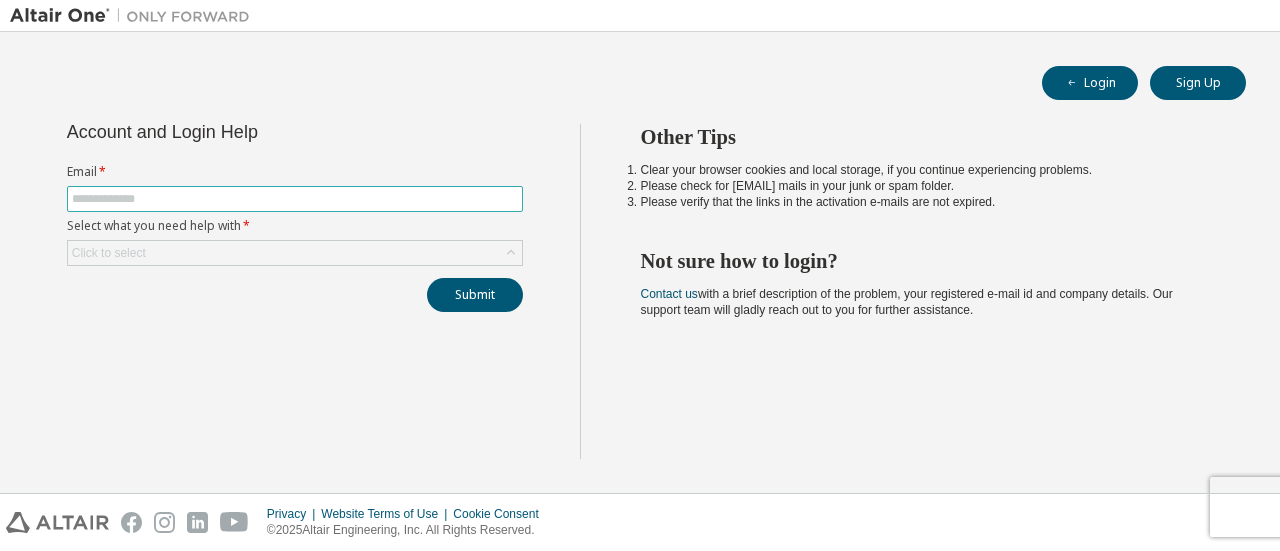 click at bounding box center [295, 199] 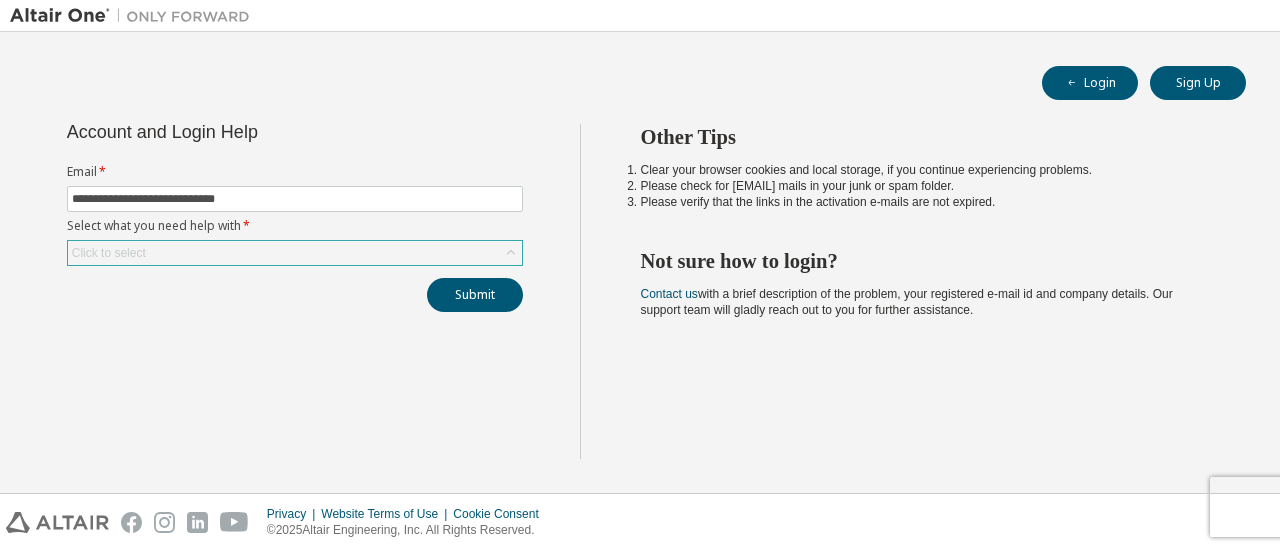 click on "Click to select" at bounding box center (295, 253) 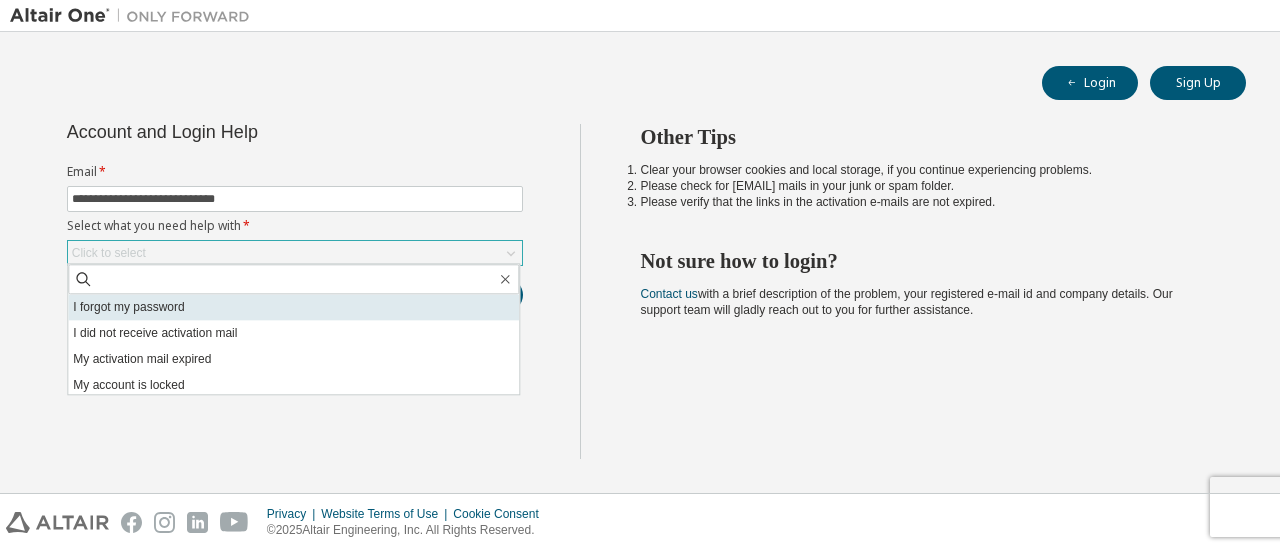 click on "I forgot my password" at bounding box center (293, 307) 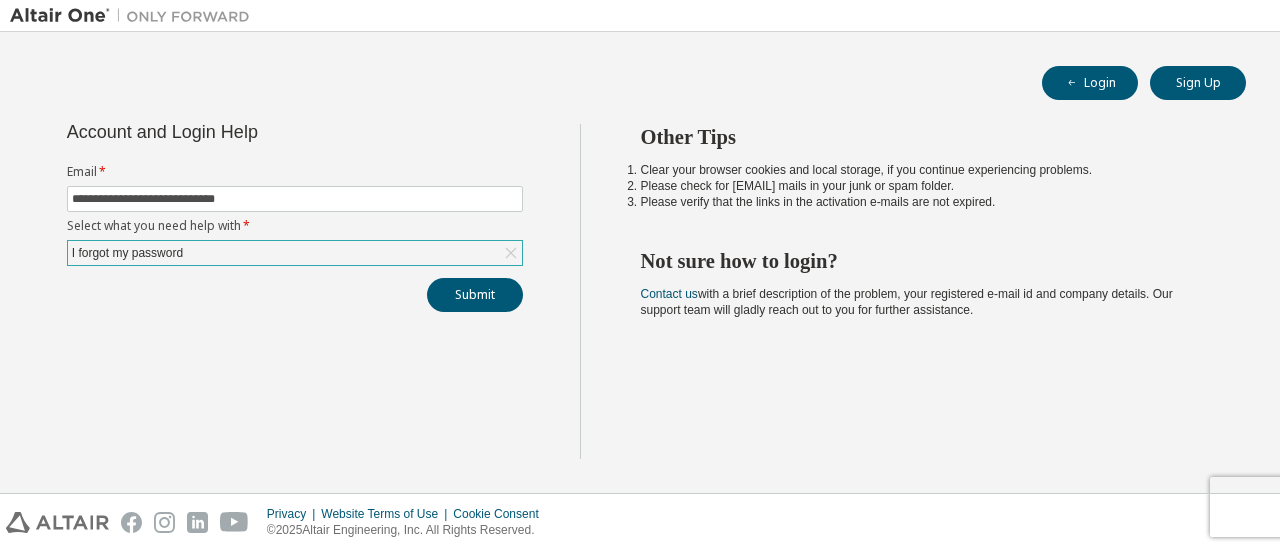 click on "**********" at bounding box center [295, 218] 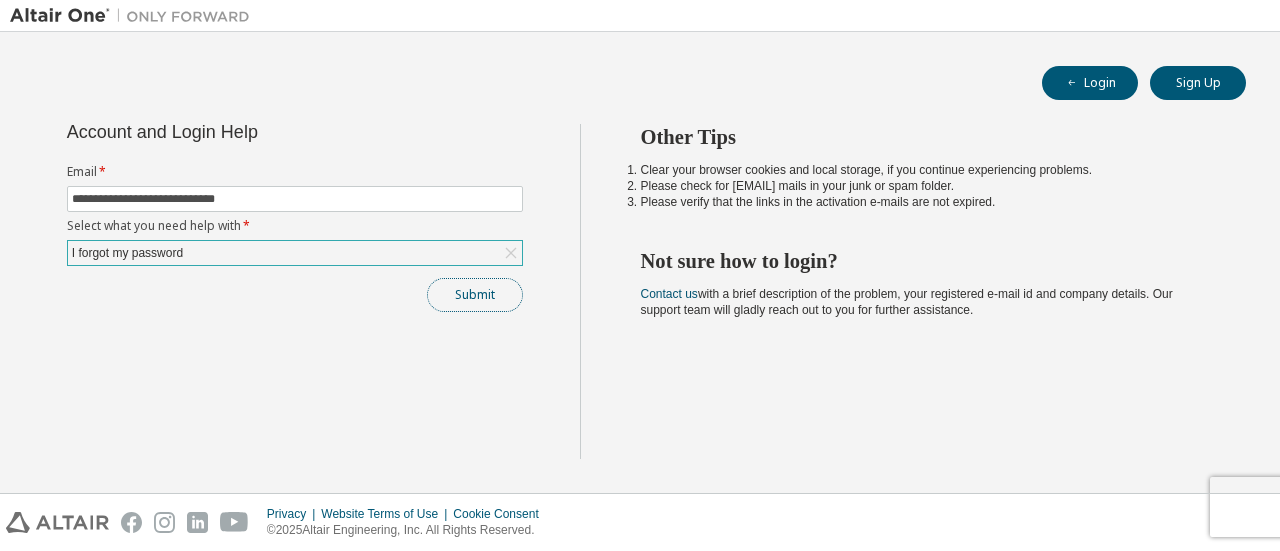 click on "Submit" at bounding box center (475, 295) 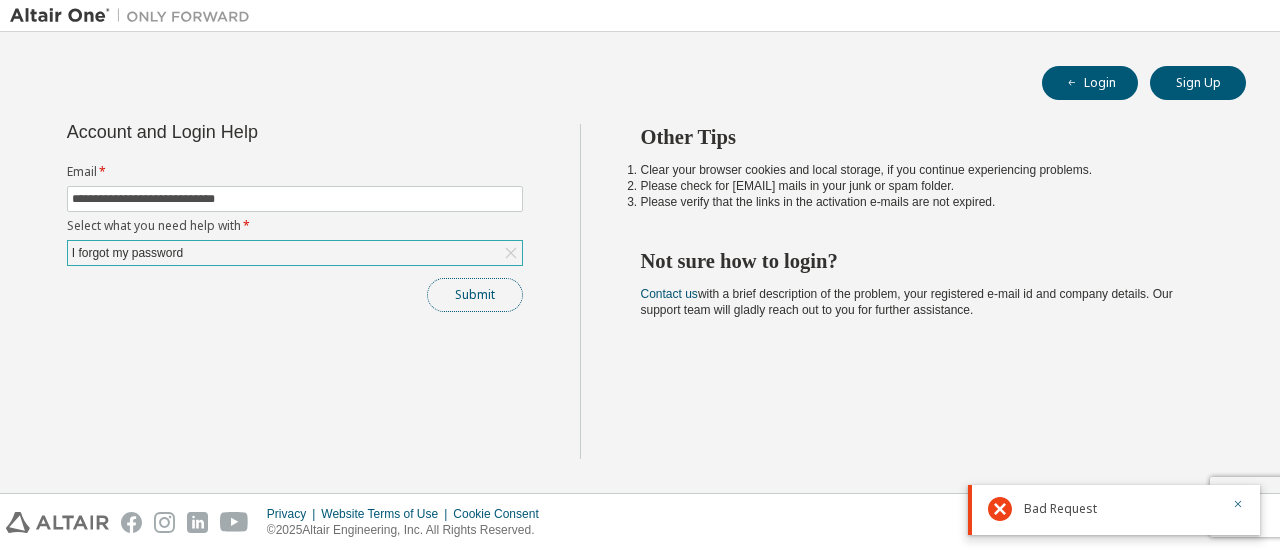 click on "Submit" at bounding box center (475, 295) 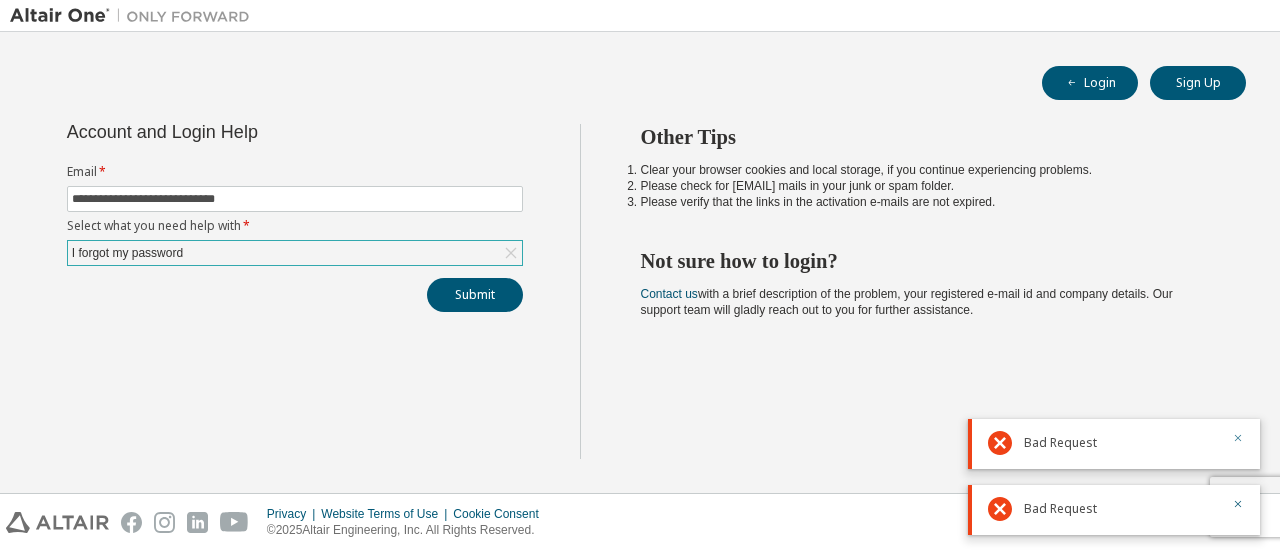 click 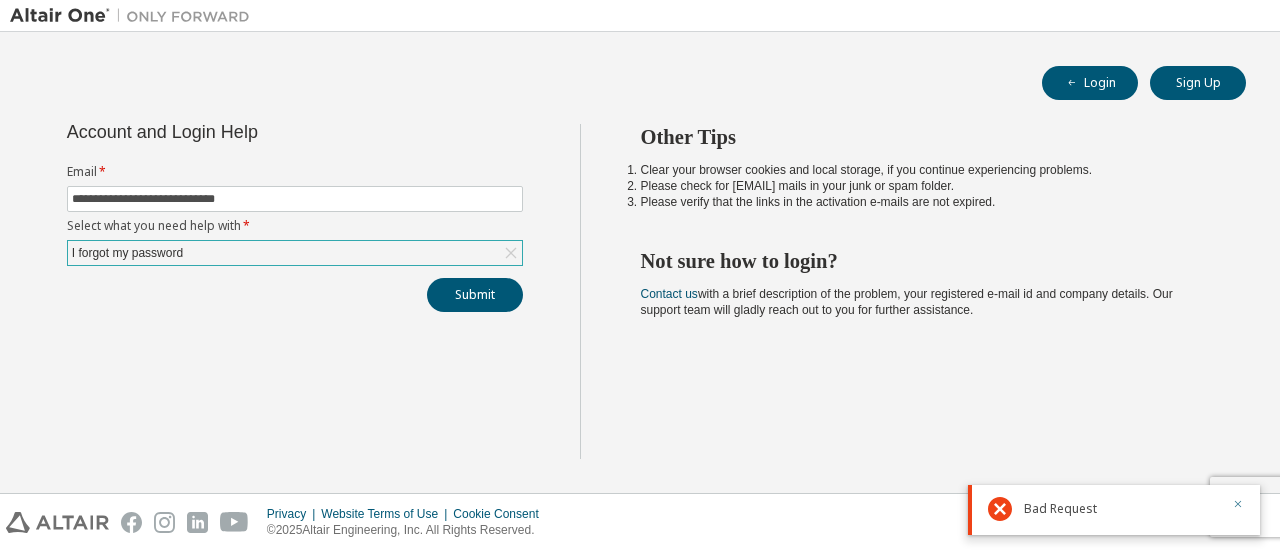 click 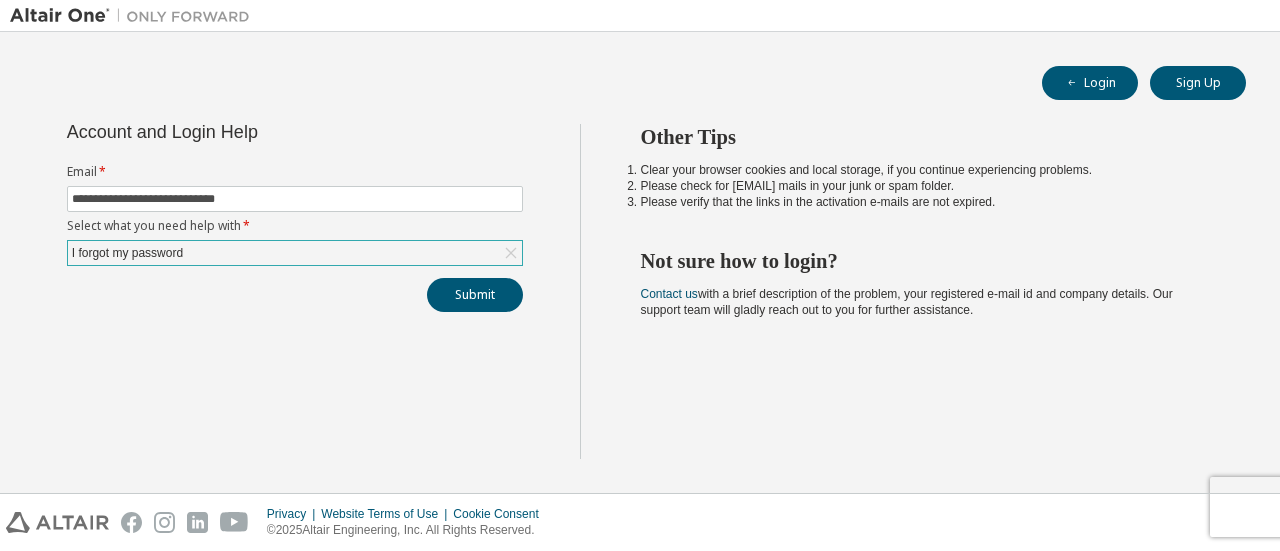 click on "Other Tips Clear your browser cookies and local storage, if you continue experiencing problems. Please check for noreply@okta.com mails in your junk or spam folder. Please verify that the links in the activation e-mails are not expired. Not sure how to login? Contact us  with a brief description of the problem, your registered e-mail id and company details. Our support team will gladly reach out to you for further assistance." at bounding box center (925, 291) 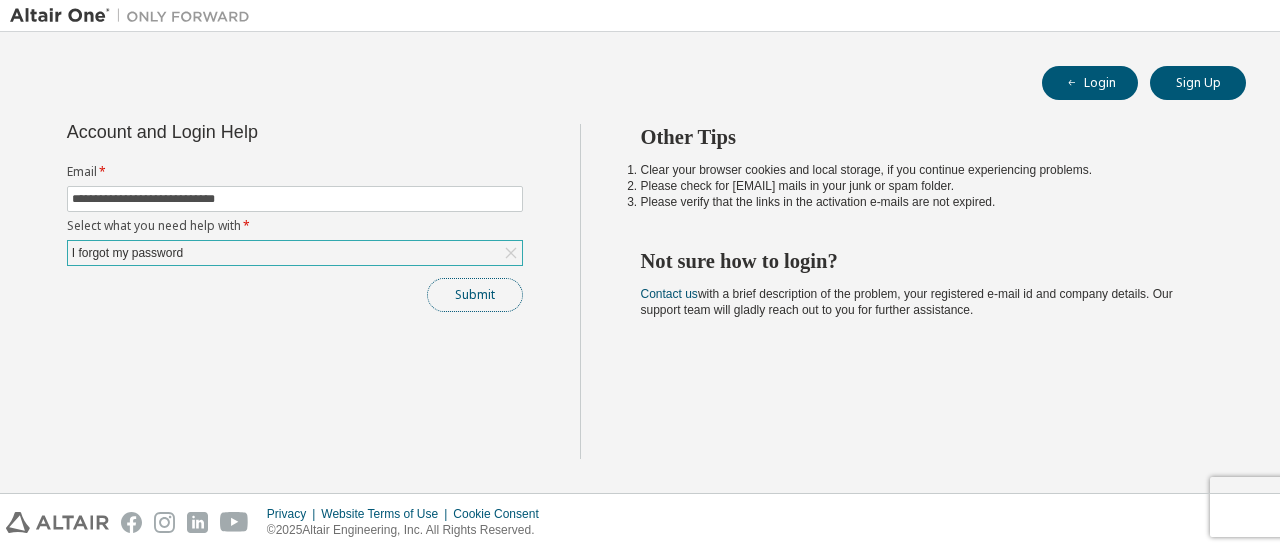 click on "Submit" at bounding box center [475, 295] 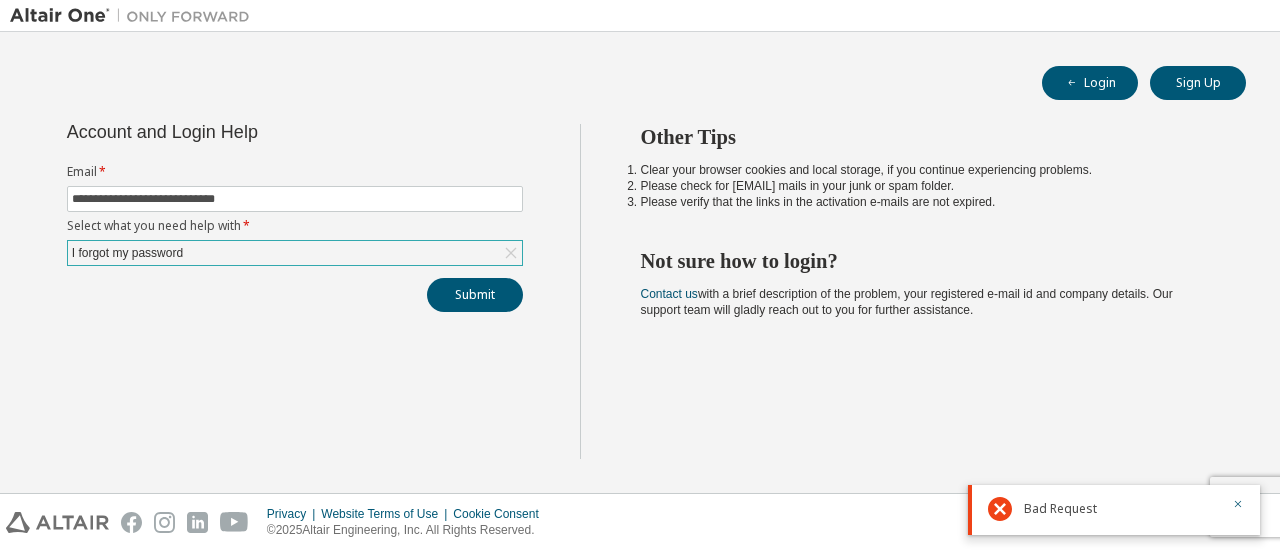 click on "**********" at bounding box center [295, 291] 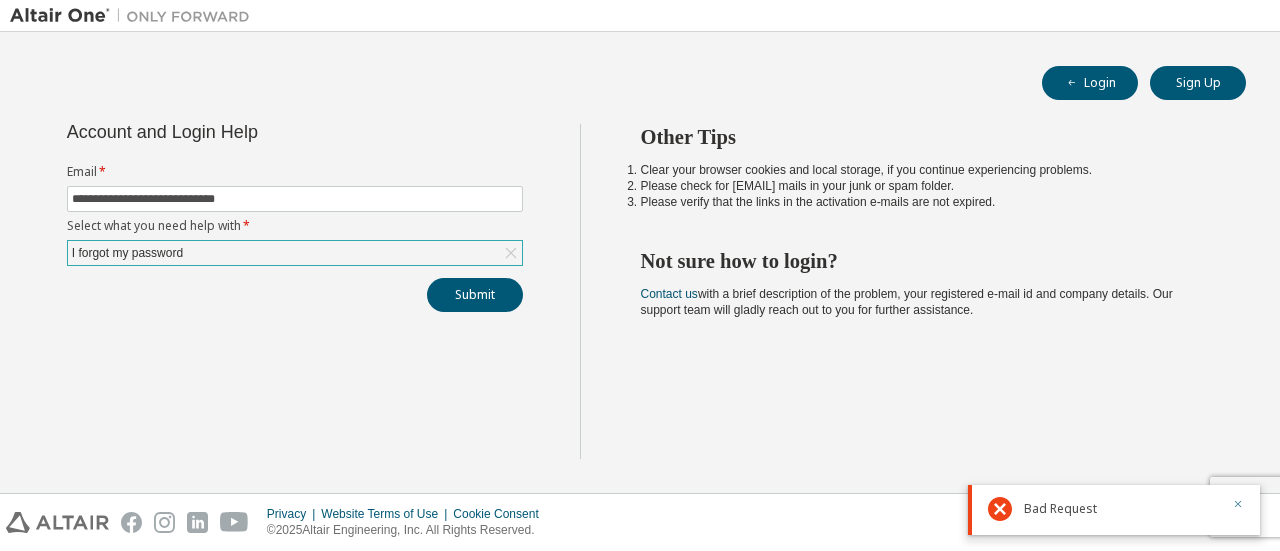 click 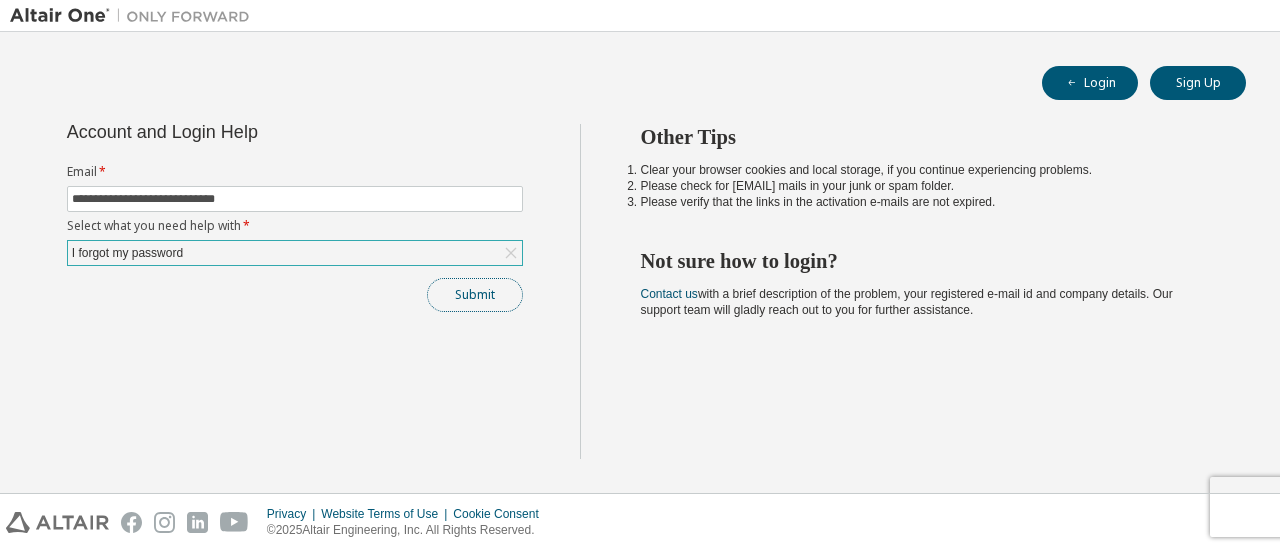 click on "Submit" at bounding box center (475, 295) 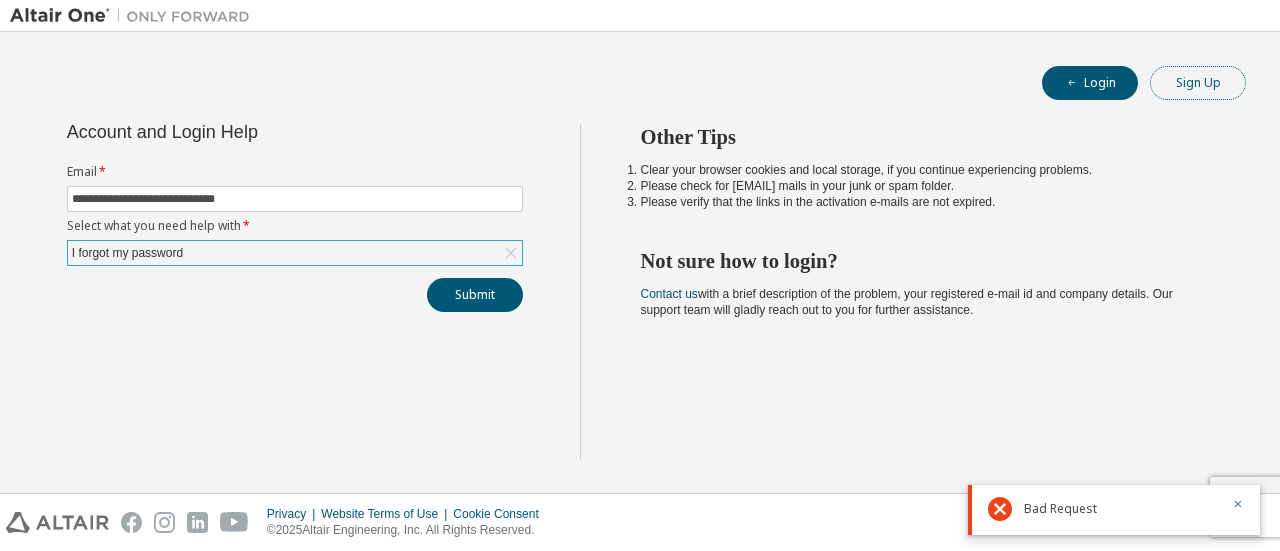 click on "Sign Up" at bounding box center (1198, 83) 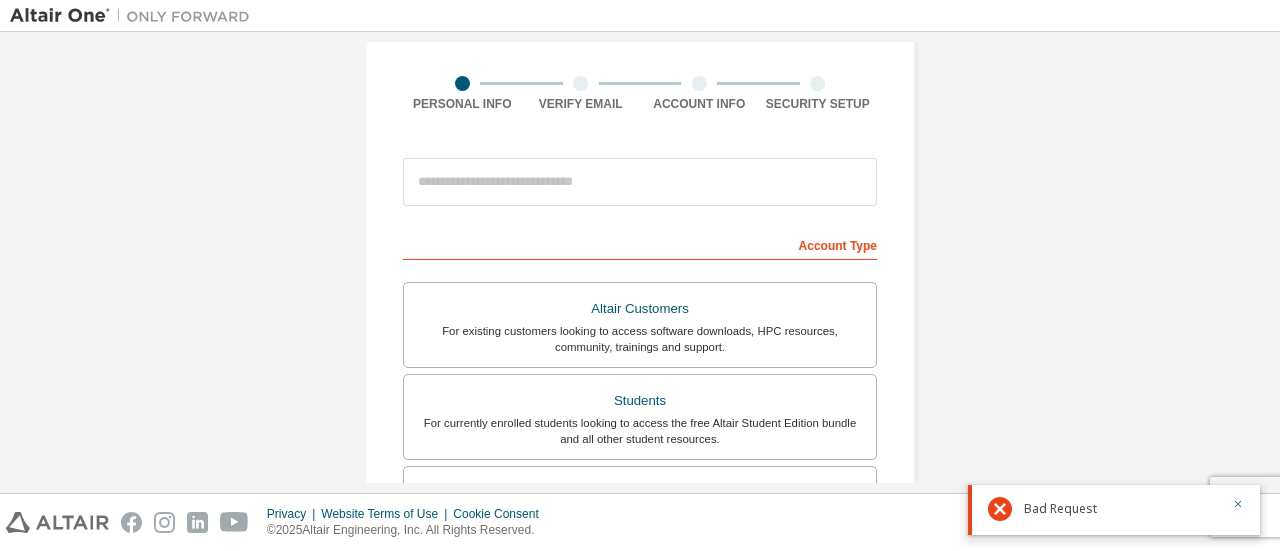 scroll, scrollTop: 0, scrollLeft: 0, axis: both 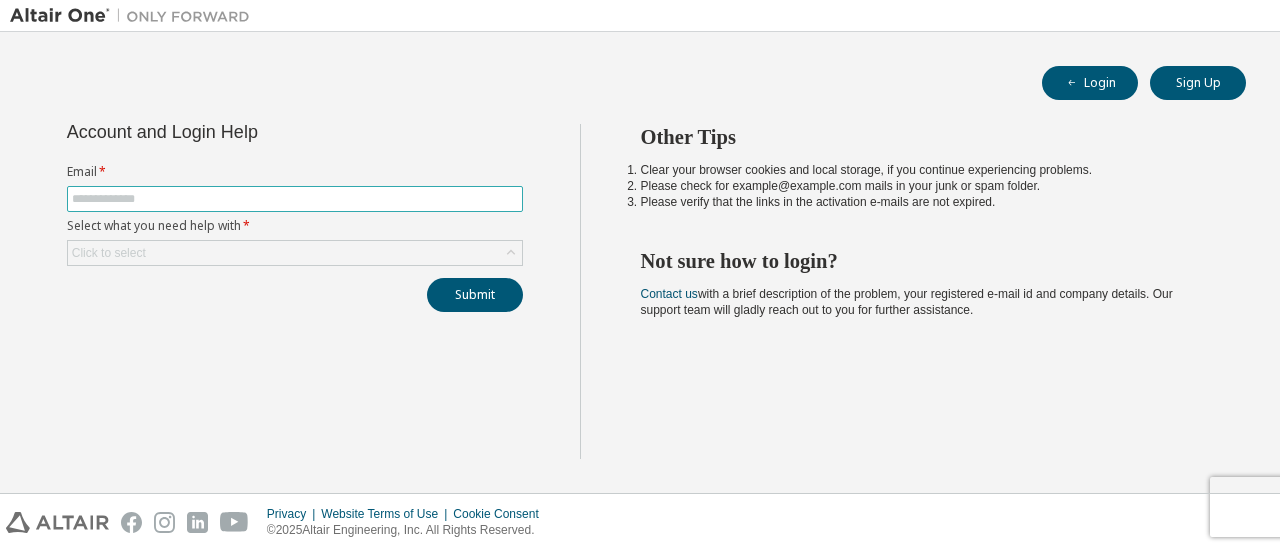 click at bounding box center (295, 199) 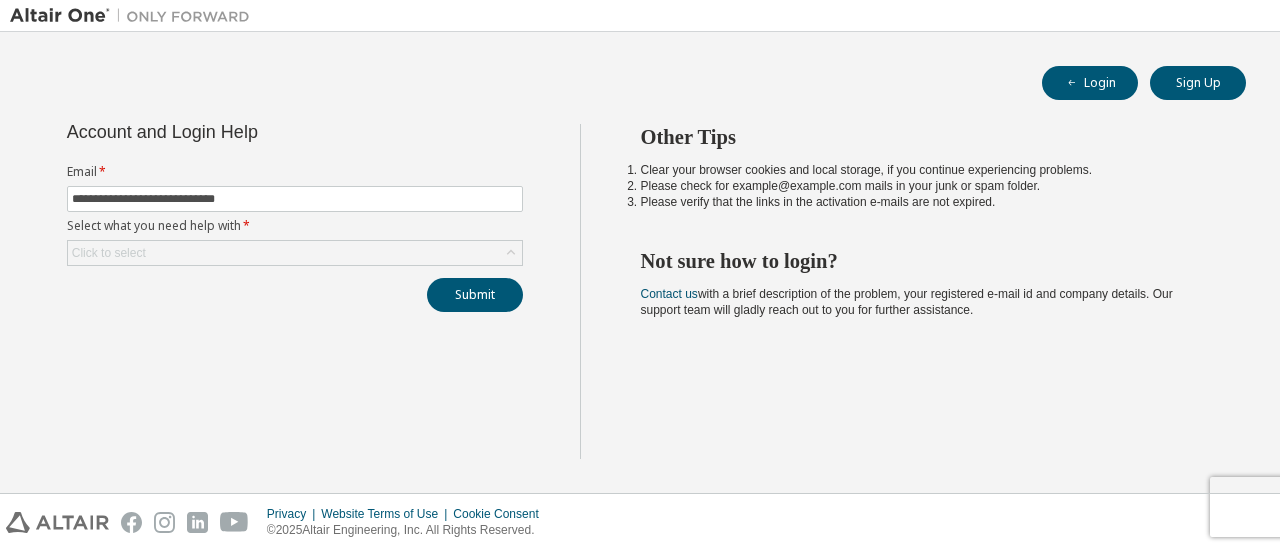 click on "**********" at bounding box center [295, 218] 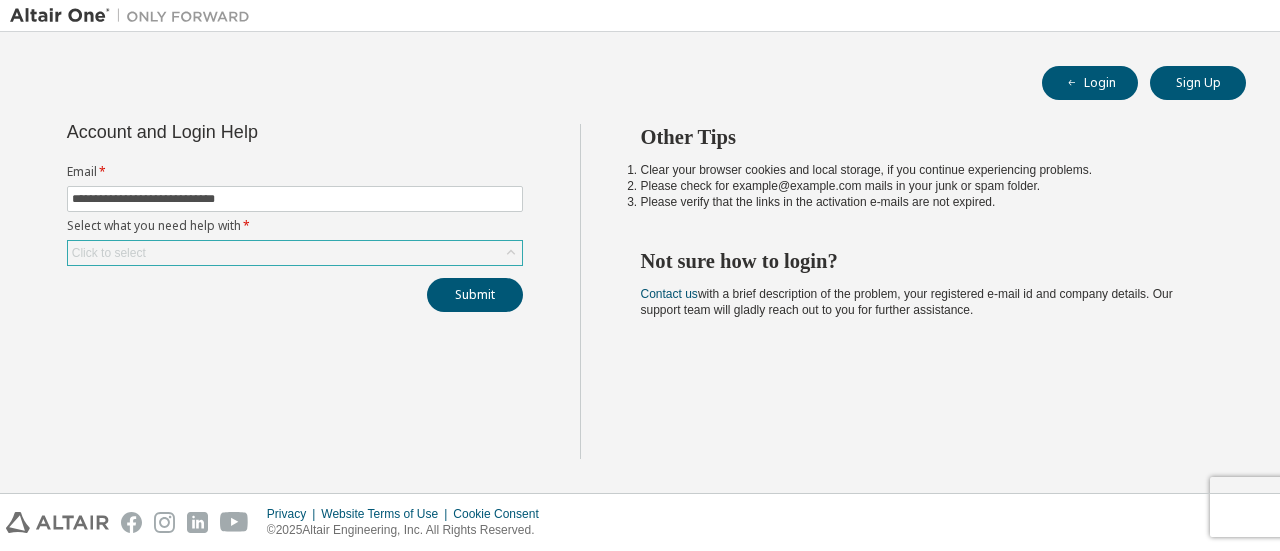 click on "Click to select" at bounding box center (295, 253) 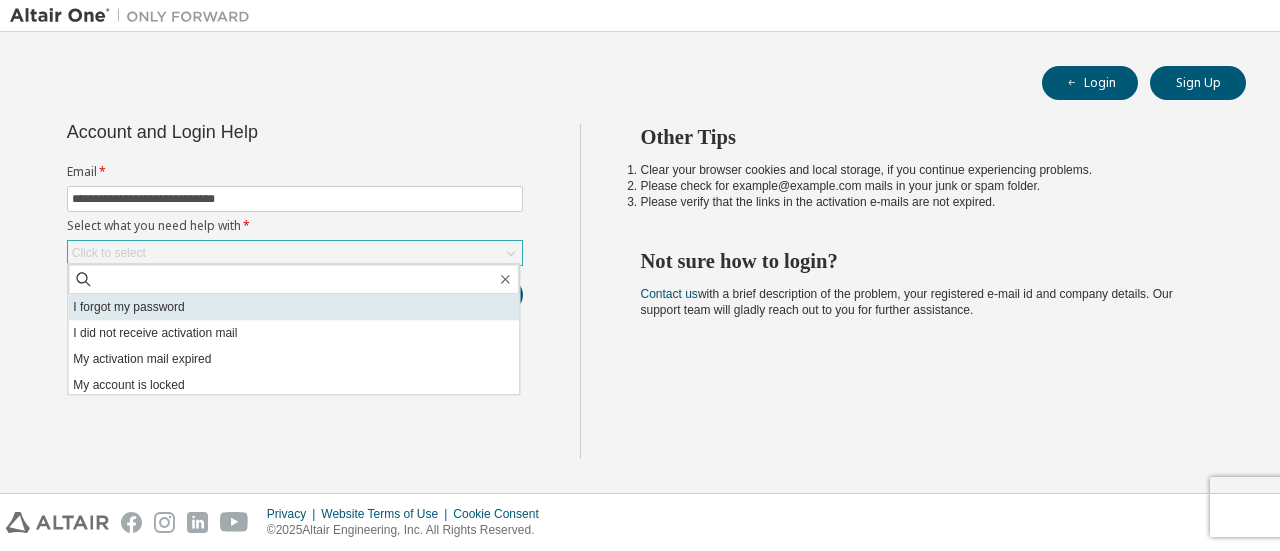 click on "I forgot my password" at bounding box center [293, 307] 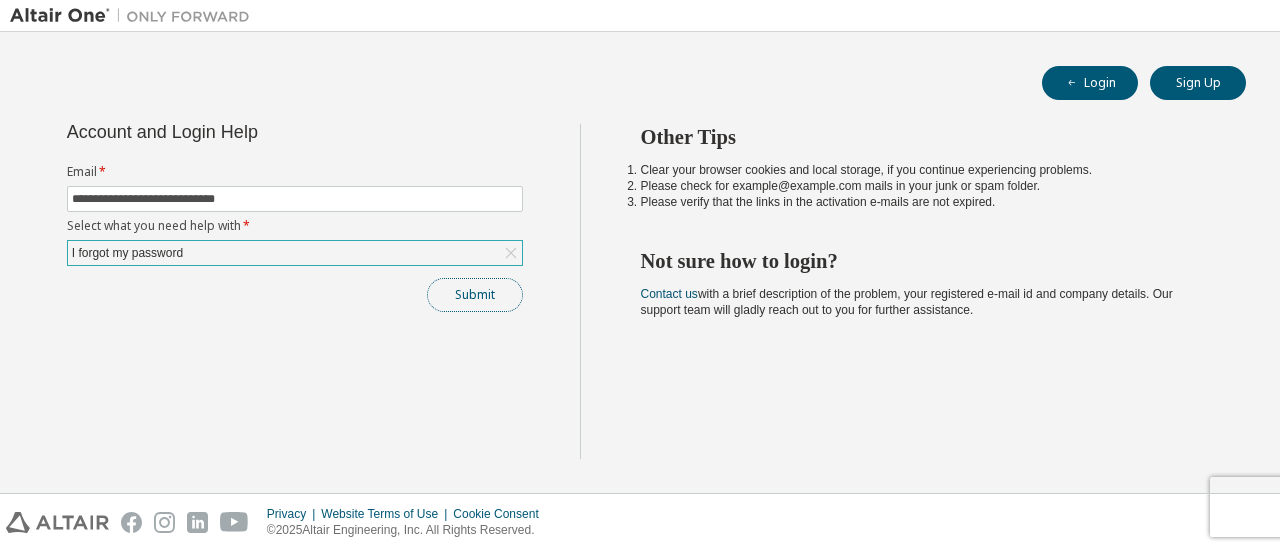 click on "Submit" at bounding box center (475, 295) 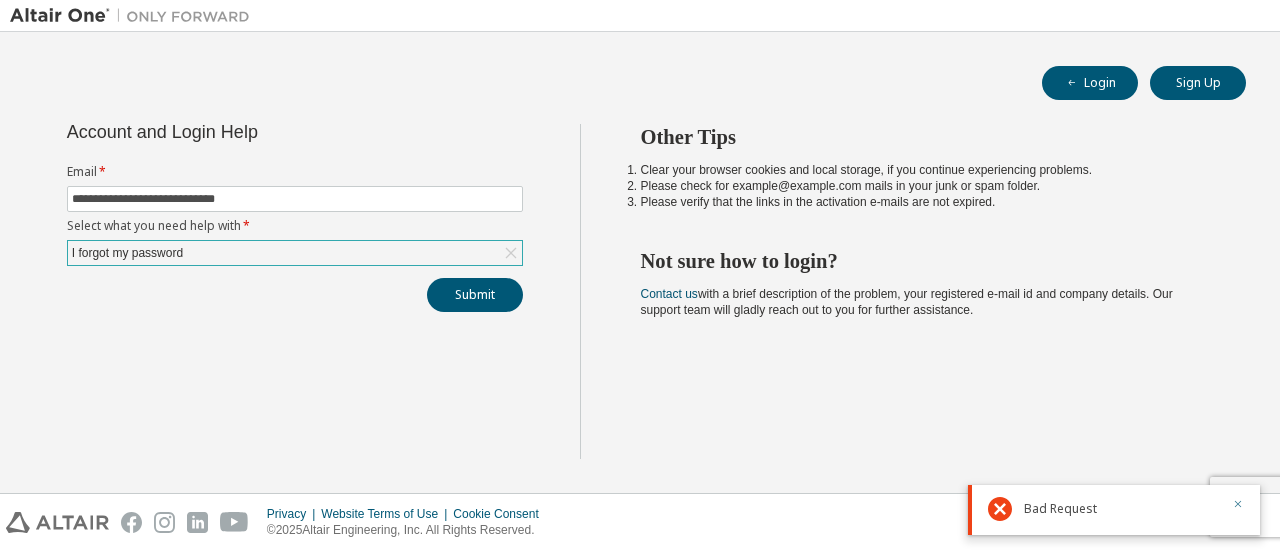 click 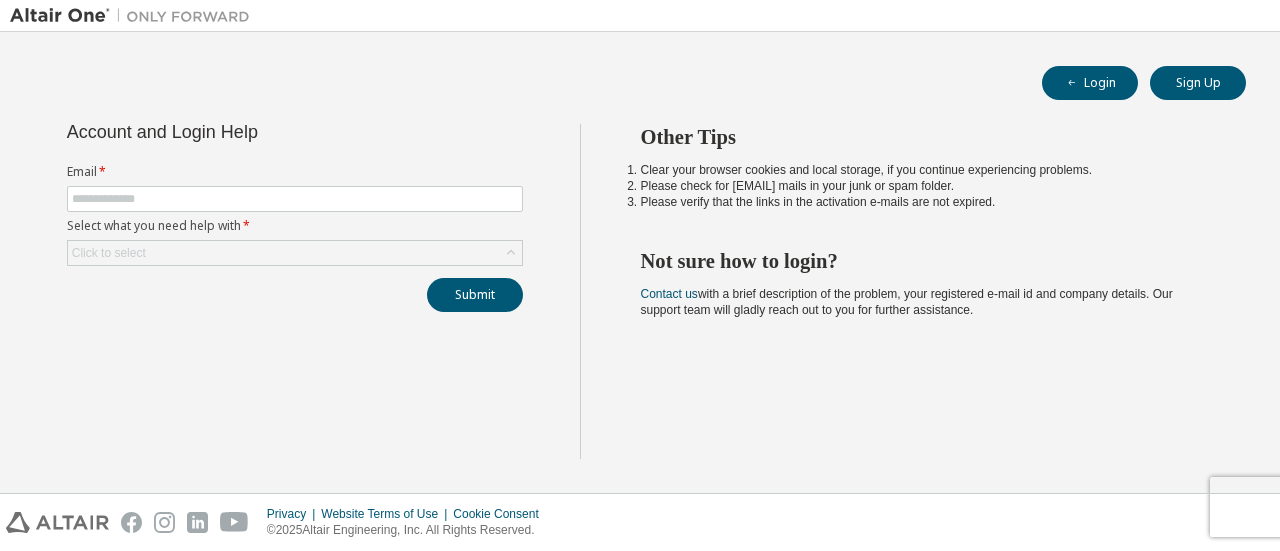 scroll, scrollTop: 0, scrollLeft: 0, axis: both 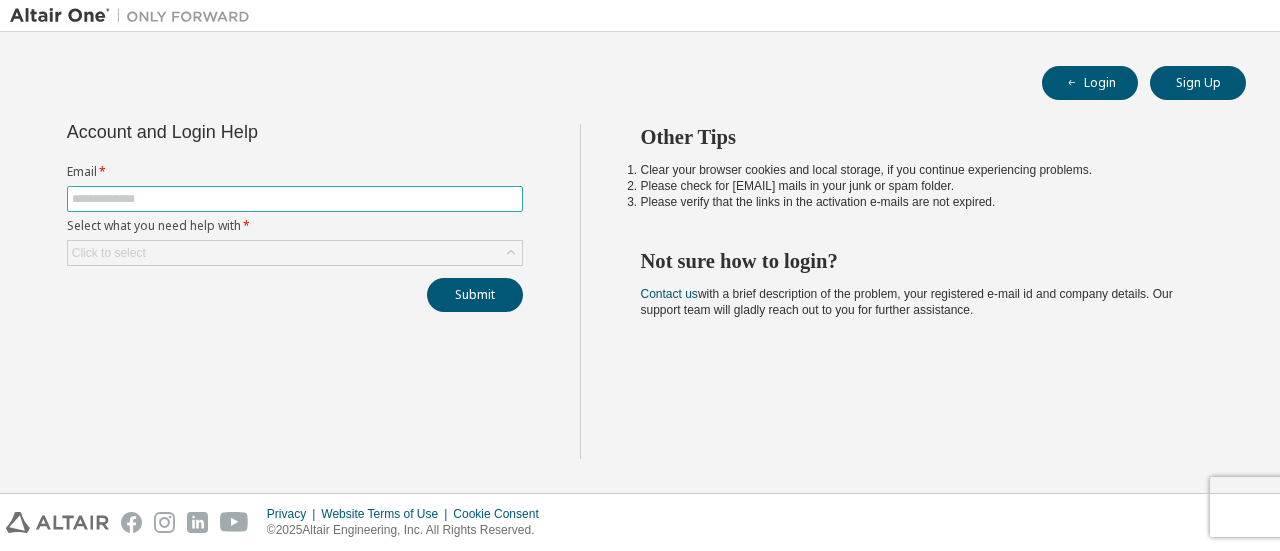 click at bounding box center (295, 199) 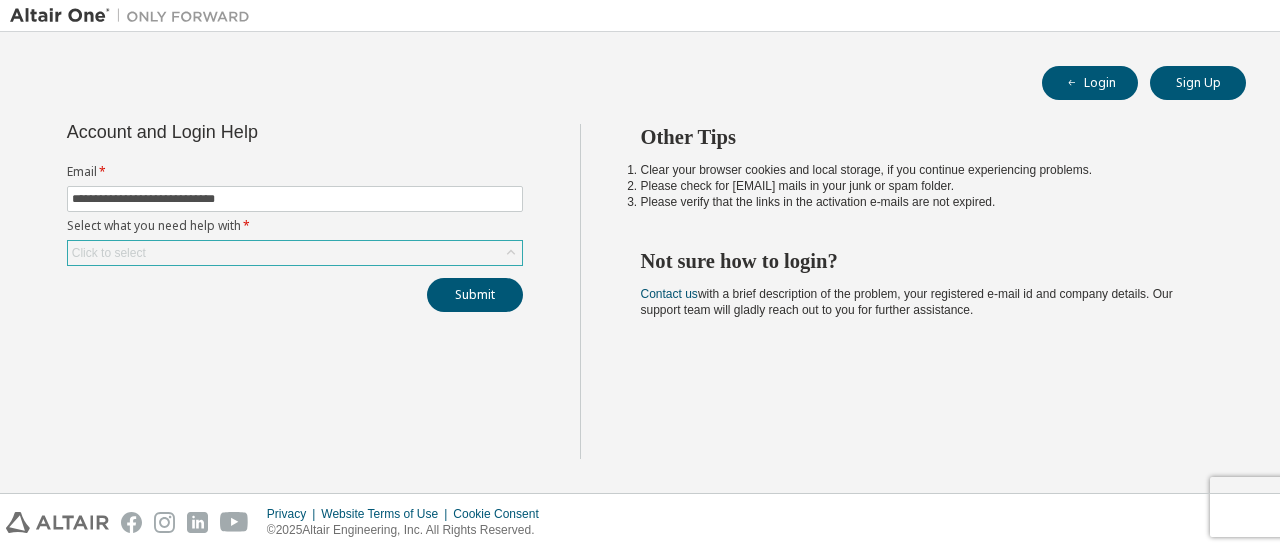 click on "Click to select" at bounding box center [295, 253] 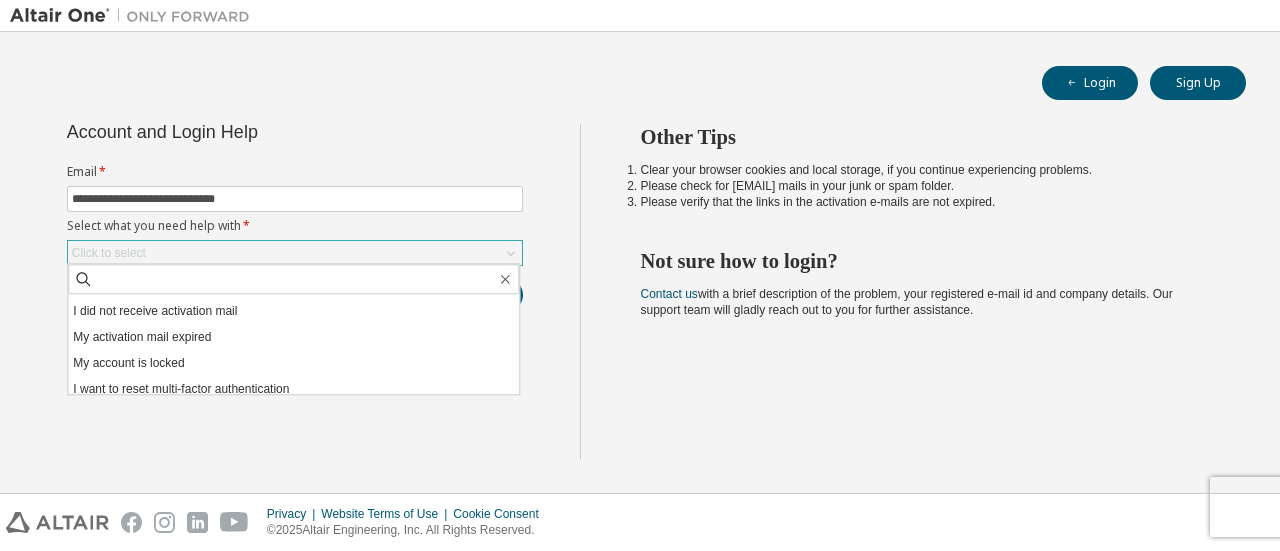 scroll, scrollTop: 56, scrollLeft: 0, axis: vertical 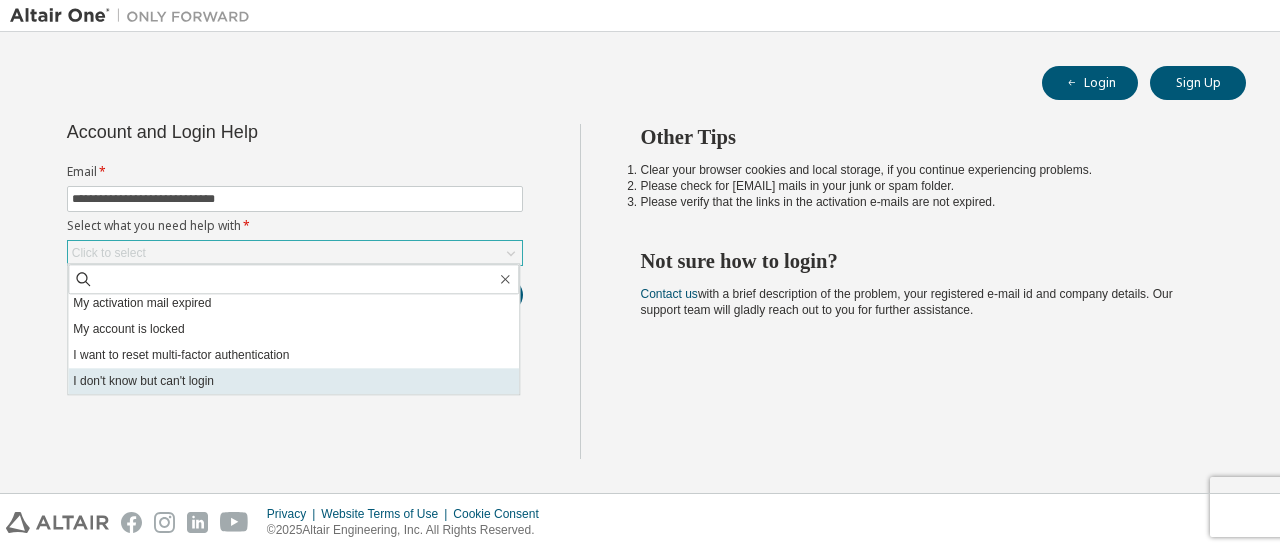 click on "I don't know but can't login" at bounding box center [293, 381] 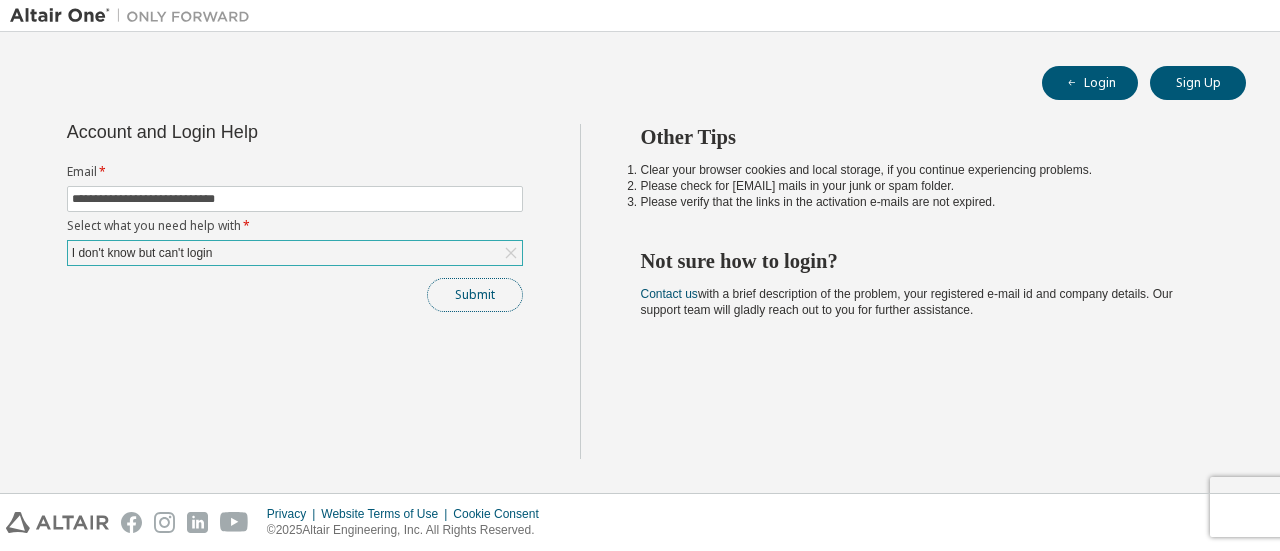 click on "Submit" at bounding box center (475, 295) 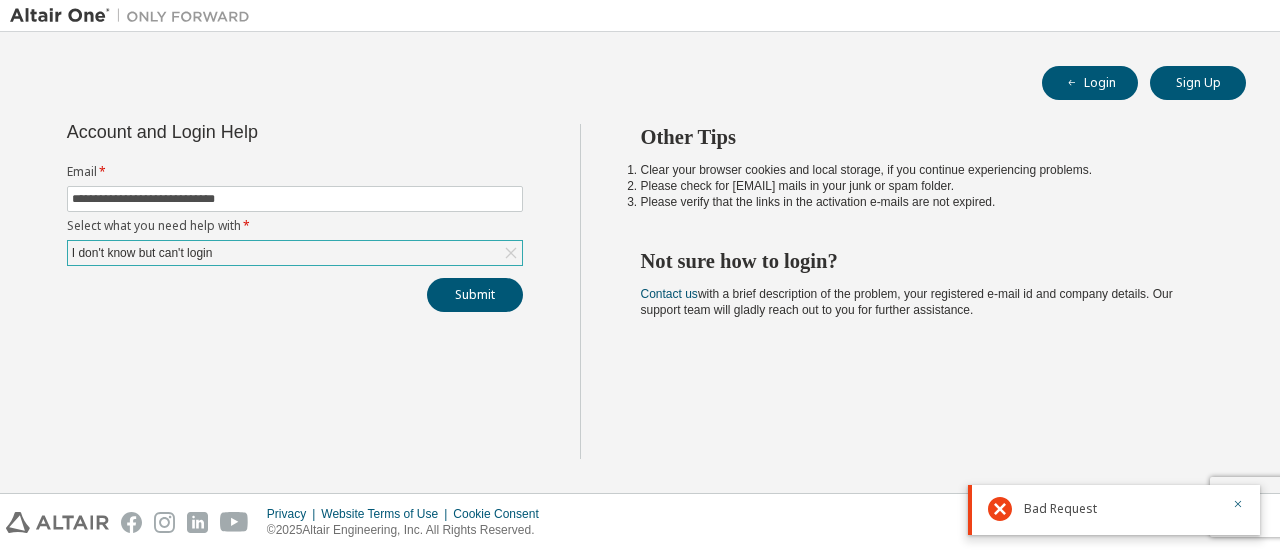 click on "Bad Request" at bounding box center [1114, 510] 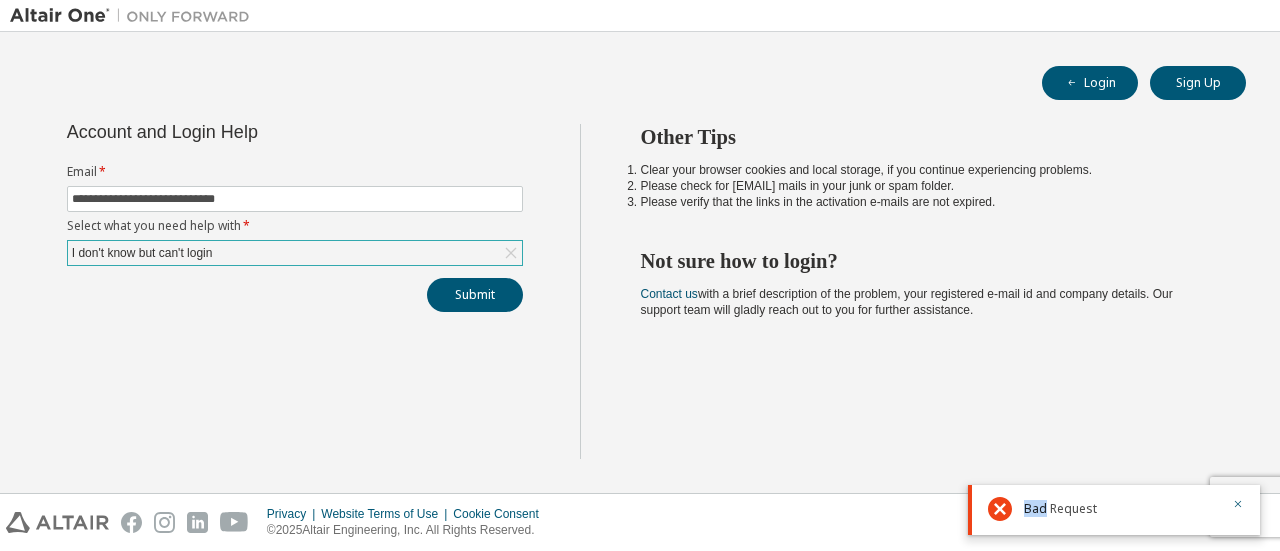 click on "Bad Request" at bounding box center [1114, 510] 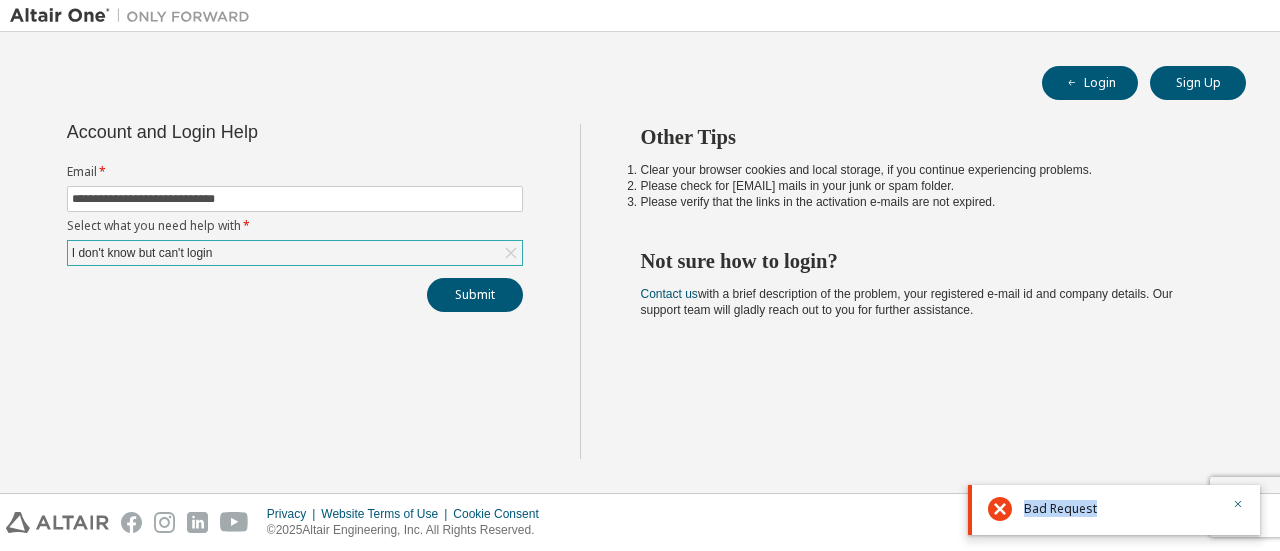 click on "Bad Request" at bounding box center (1114, 510) 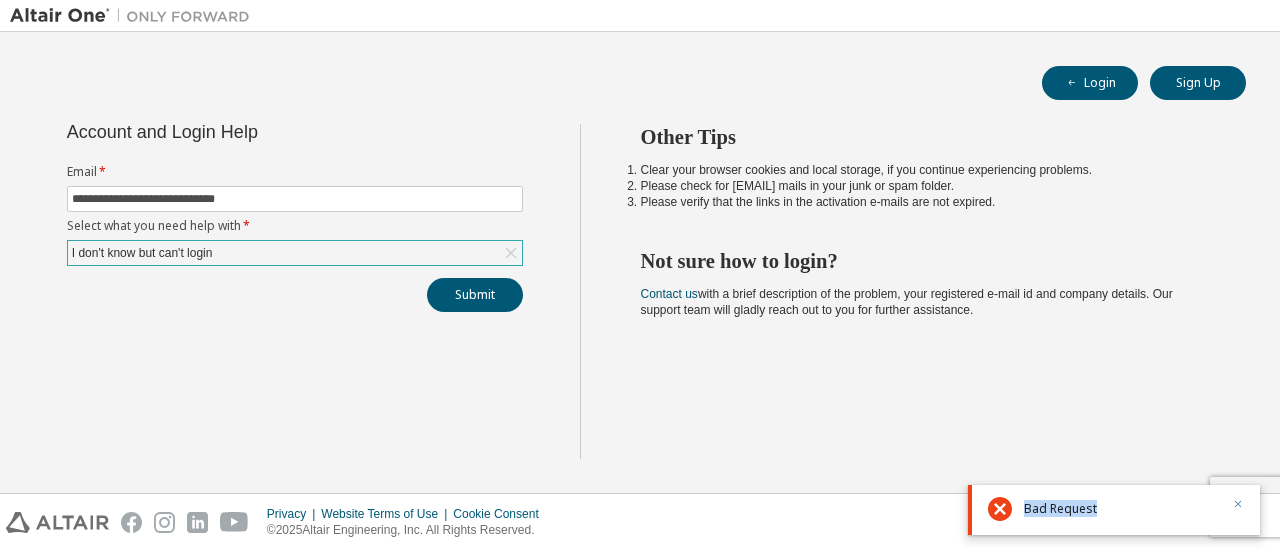 click 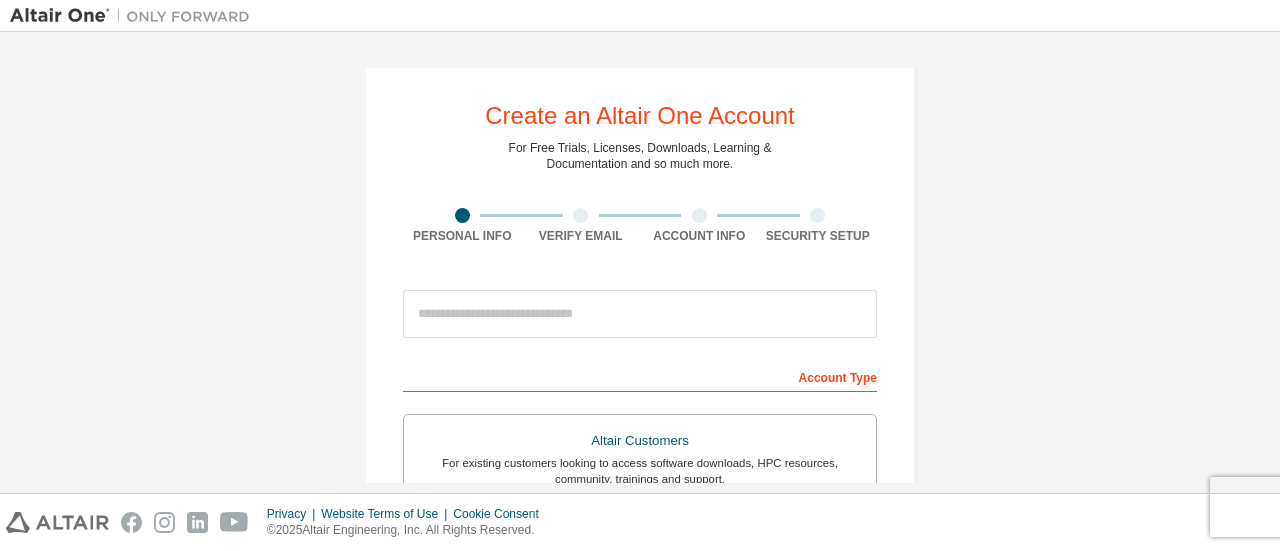 scroll, scrollTop: 0, scrollLeft: 0, axis: both 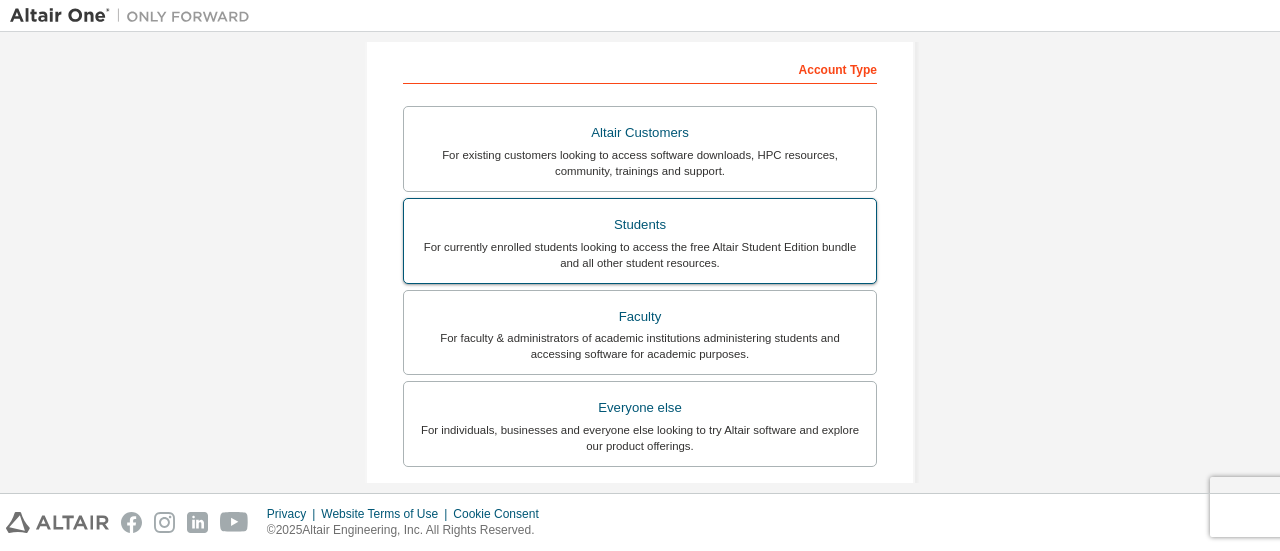 click on "For currently enrolled students looking to access the free Altair Student Edition bundle and all other student resources." at bounding box center (640, 255) 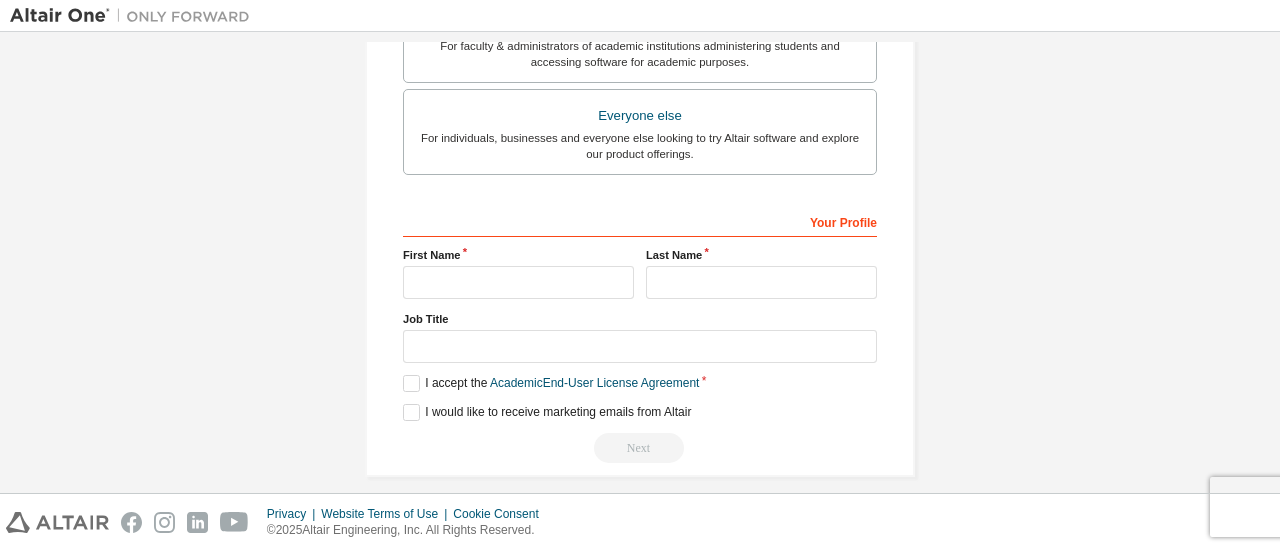 scroll, scrollTop: 653, scrollLeft: 0, axis: vertical 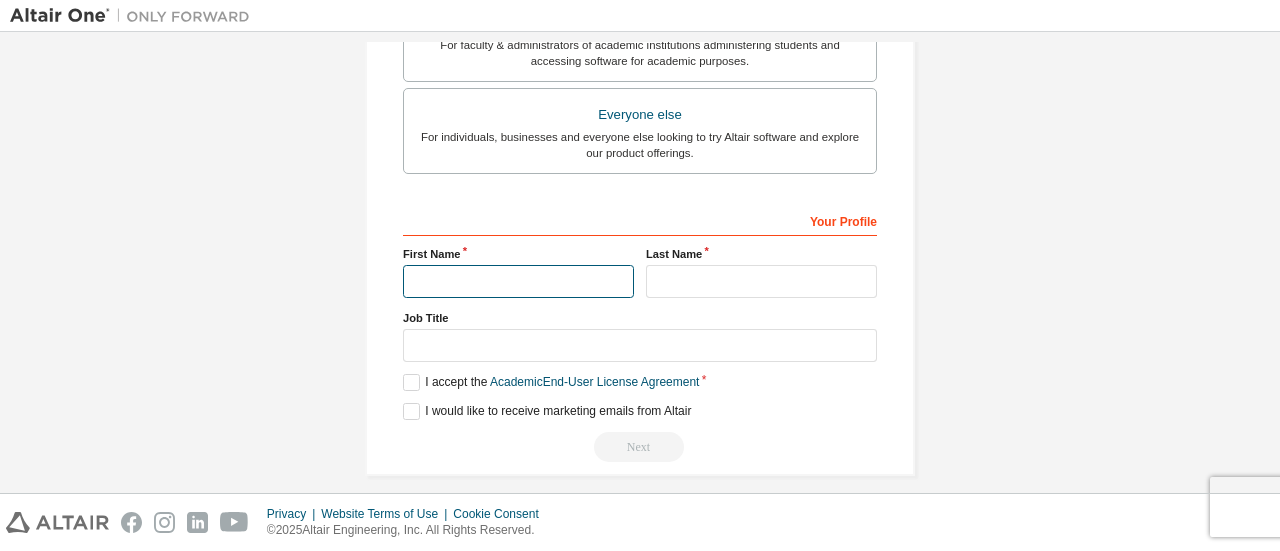 click at bounding box center (518, 281) 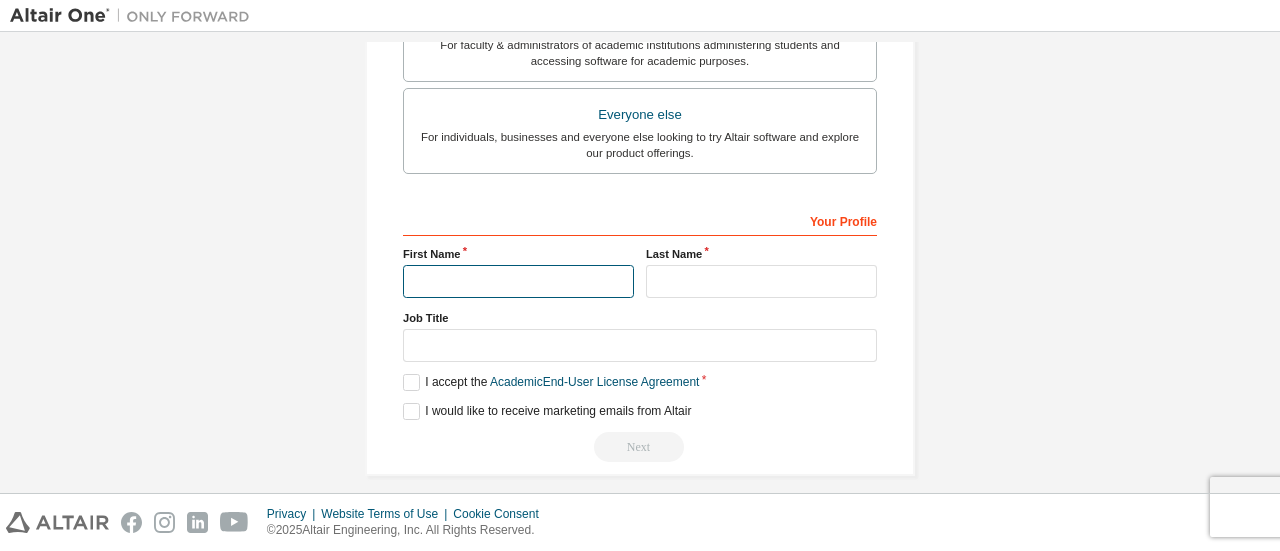 type on "*****" 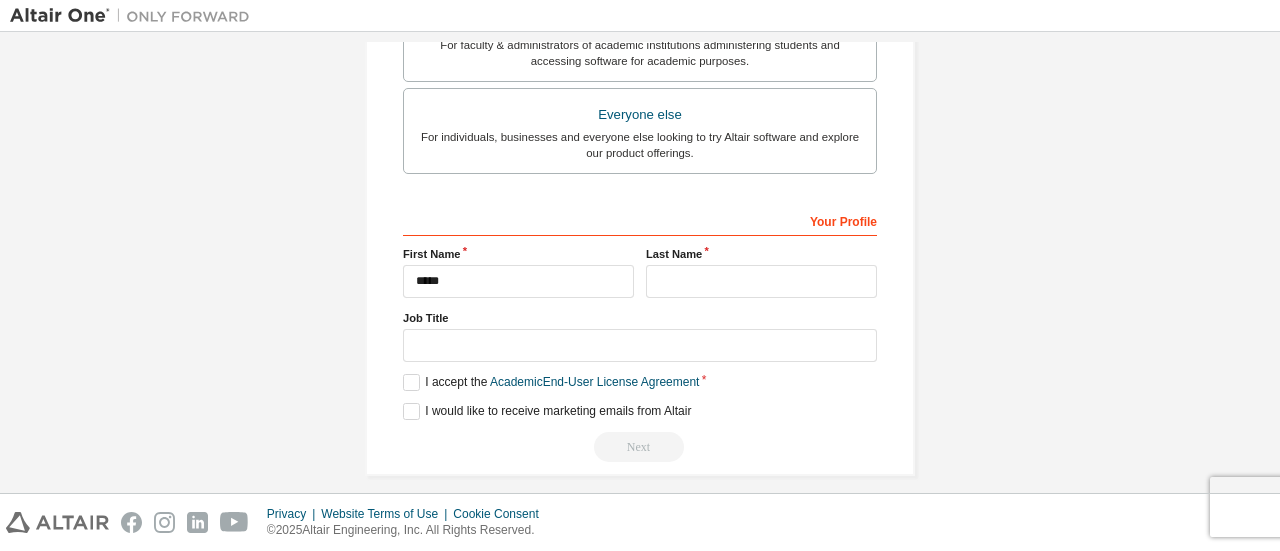 type on "**********" 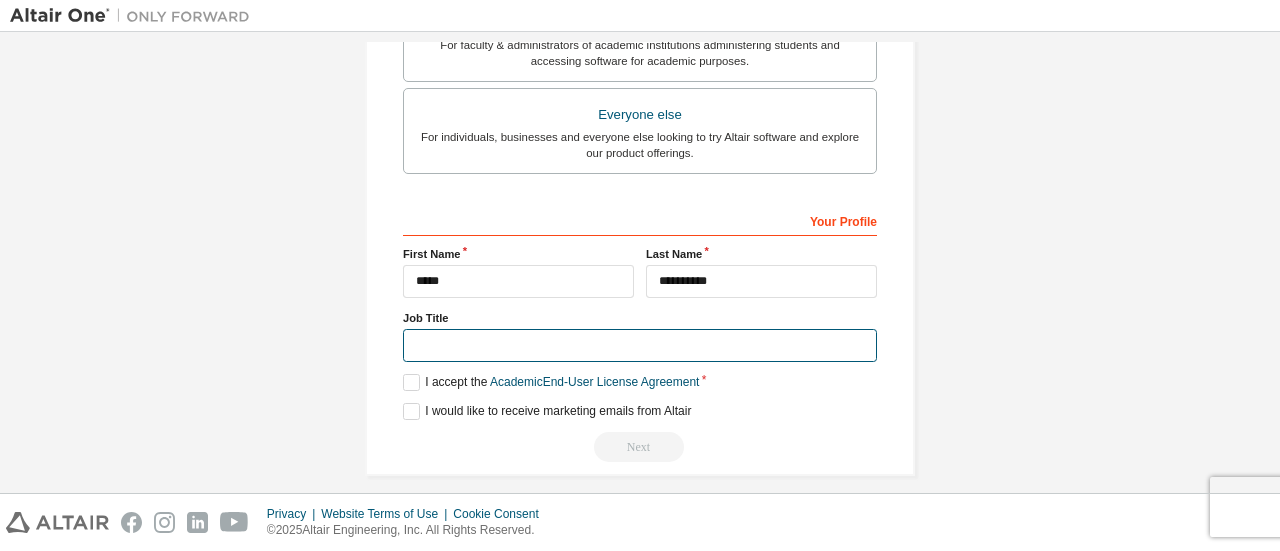 click at bounding box center (640, 345) 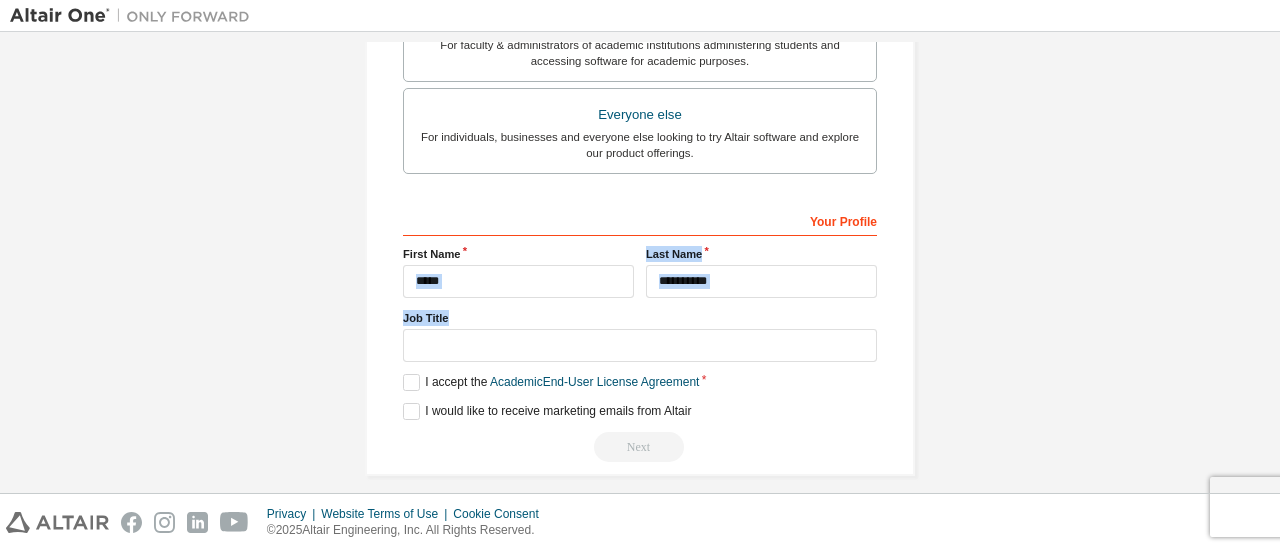 drag, startPoint x: 550, startPoint y: 294, endPoint x: 563, endPoint y: 270, distance: 27.294687 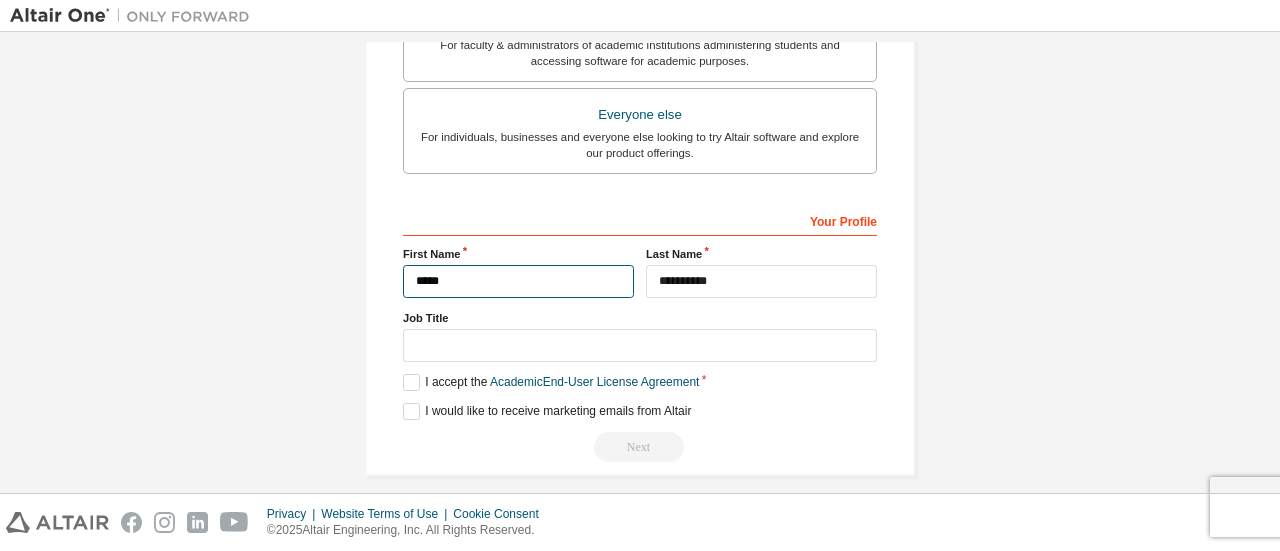 click on "*****" at bounding box center [518, 281] 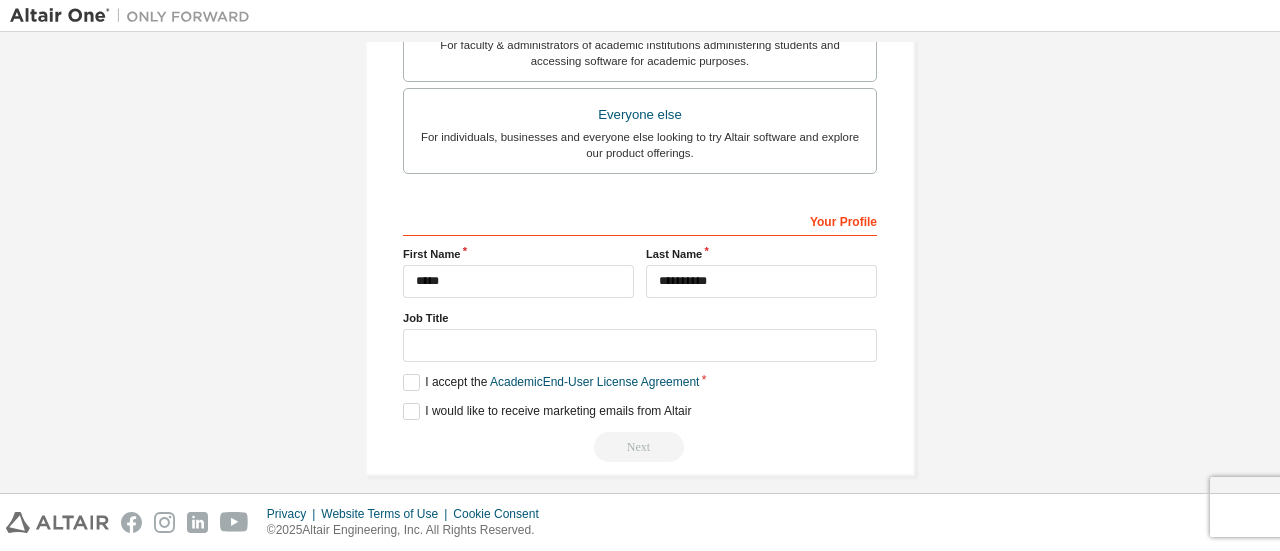 click on "**********" at bounding box center (640, 333) 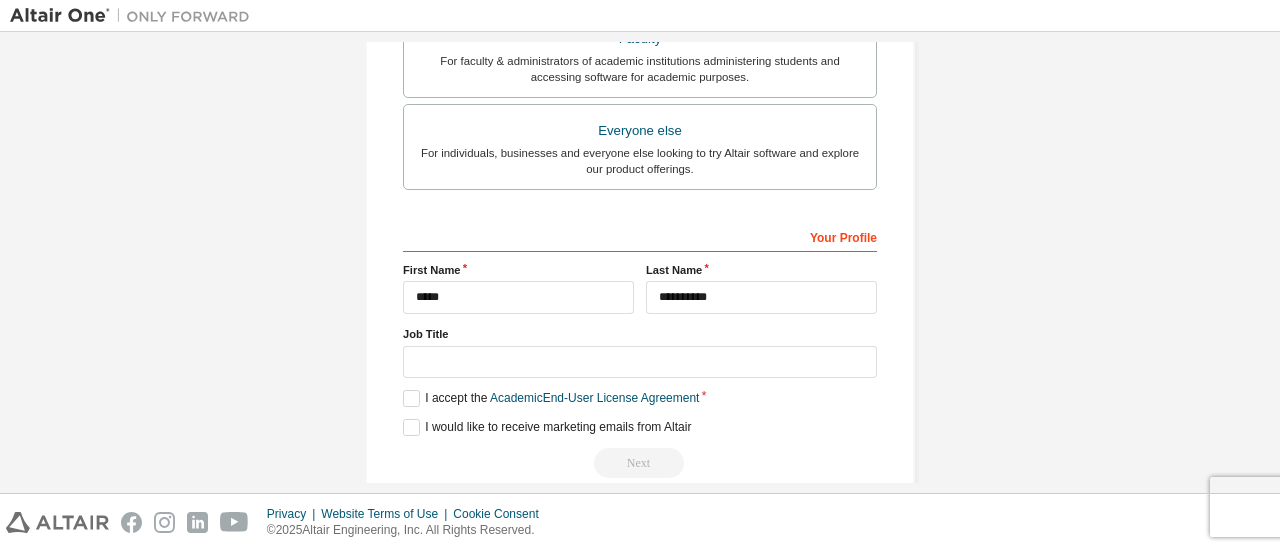 scroll, scrollTop: 669, scrollLeft: 0, axis: vertical 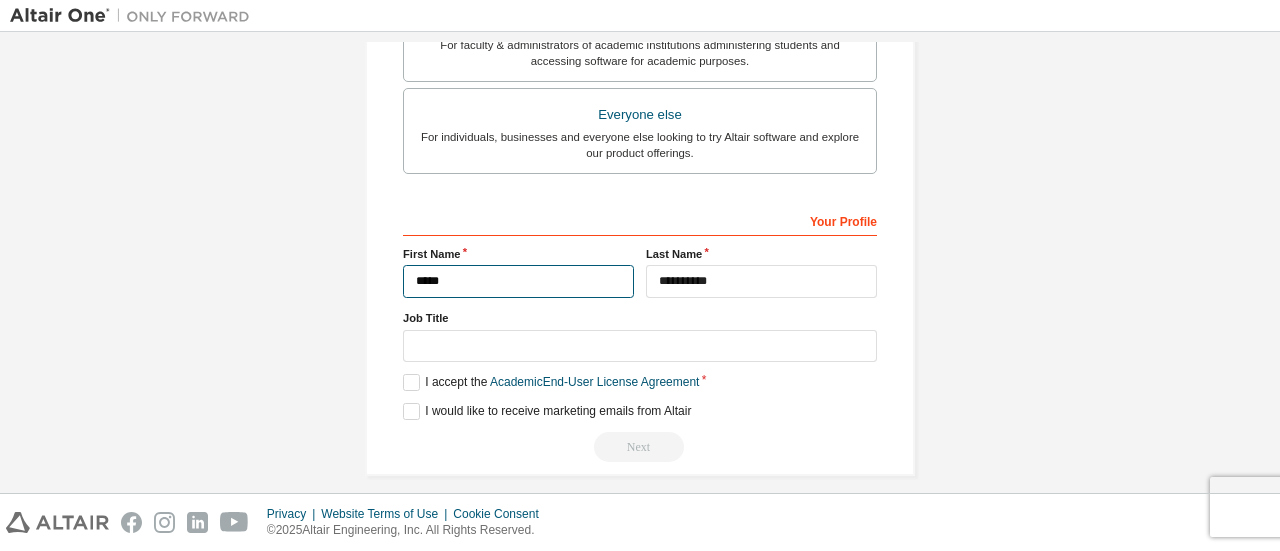 drag, startPoint x: 574, startPoint y: 277, endPoint x: 391, endPoint y: 294, distance: 183.78792 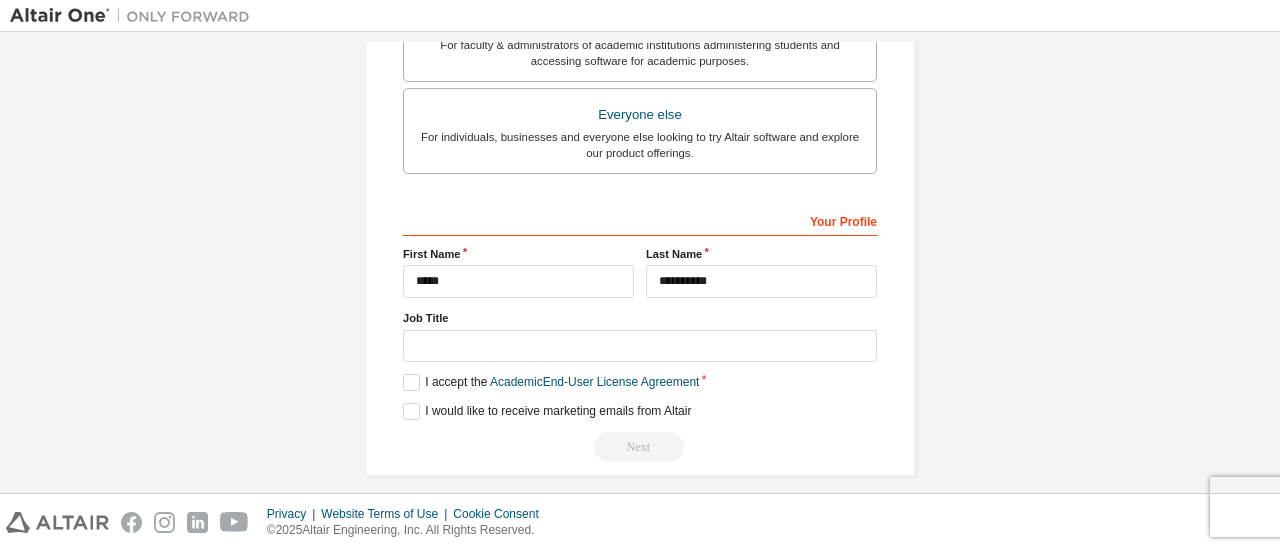 click on "**********" at bounding box center (640, -64) 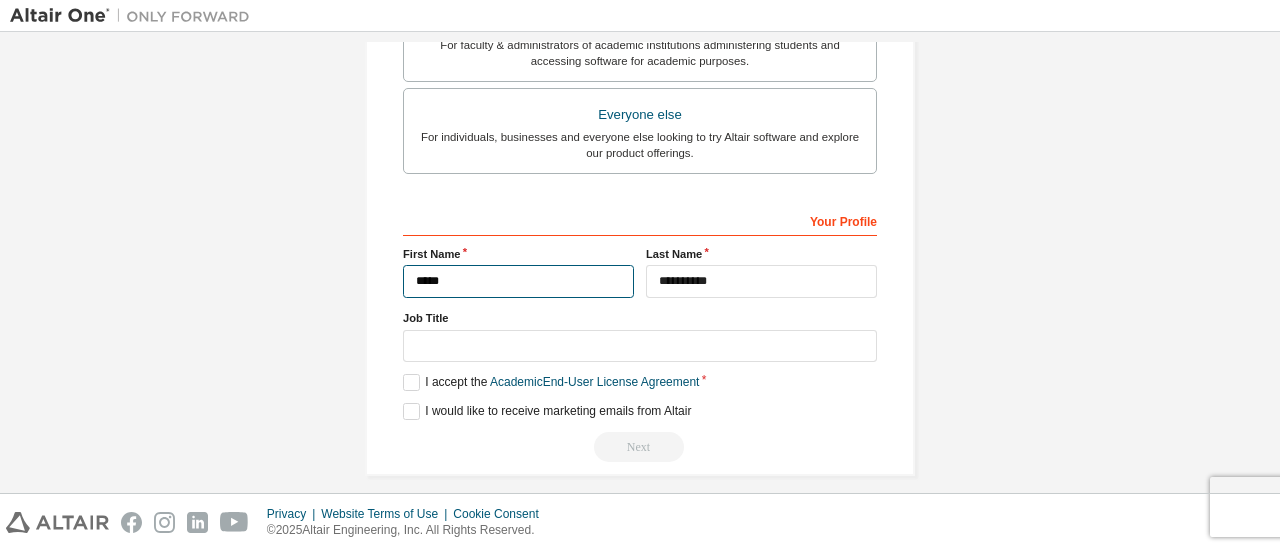 click on "*****" at bounding box center [518, 281] 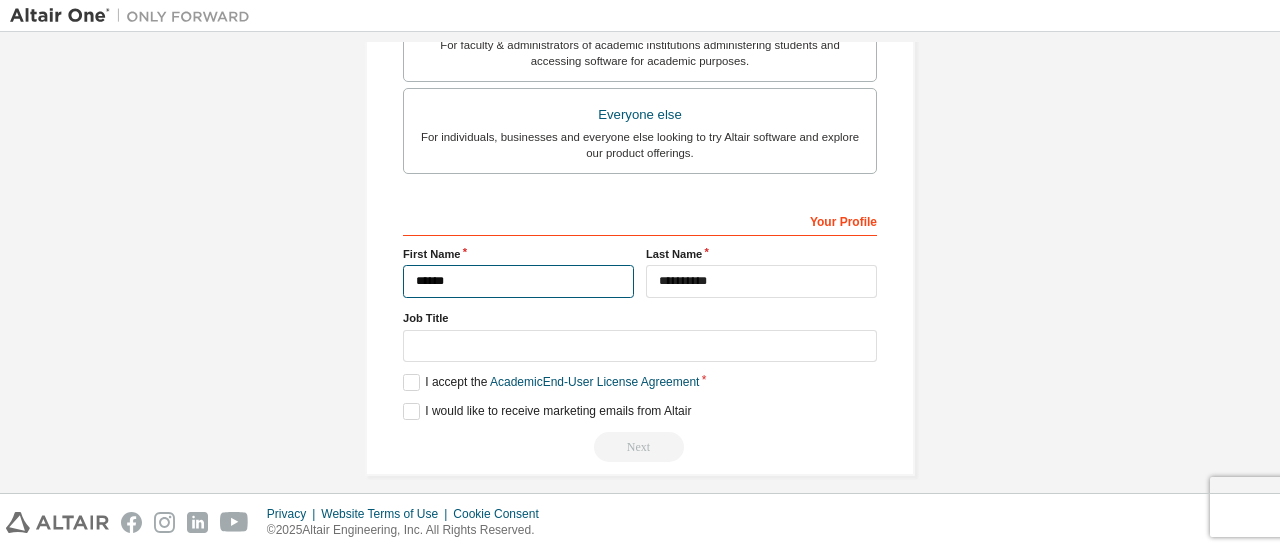 type on "*****" 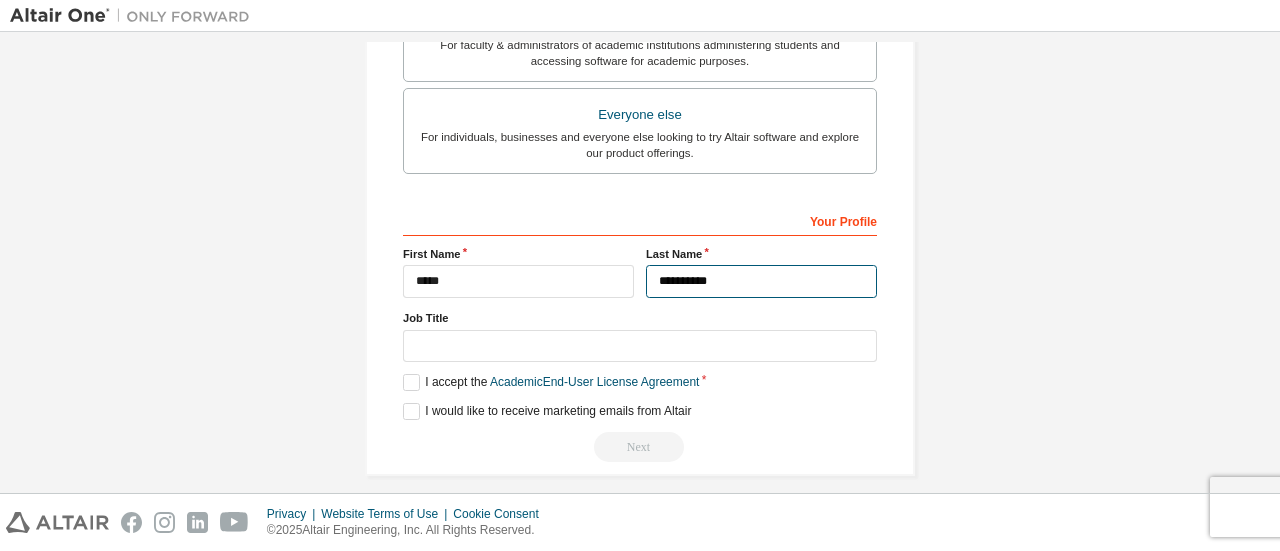click on "**********" at bounding box center [761, 281] 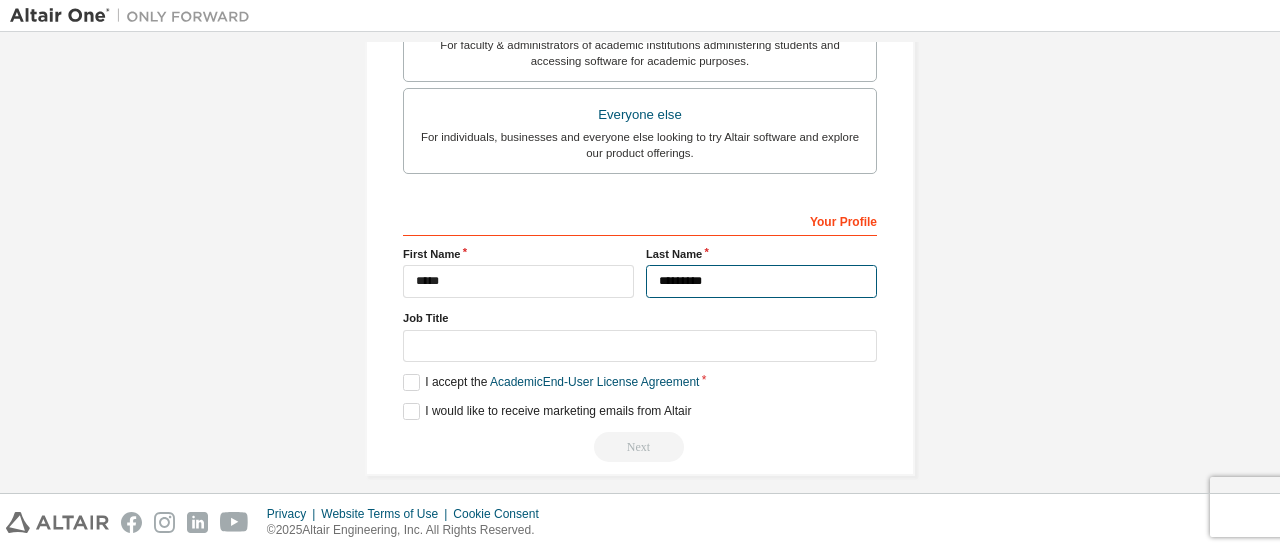 type on "**********" 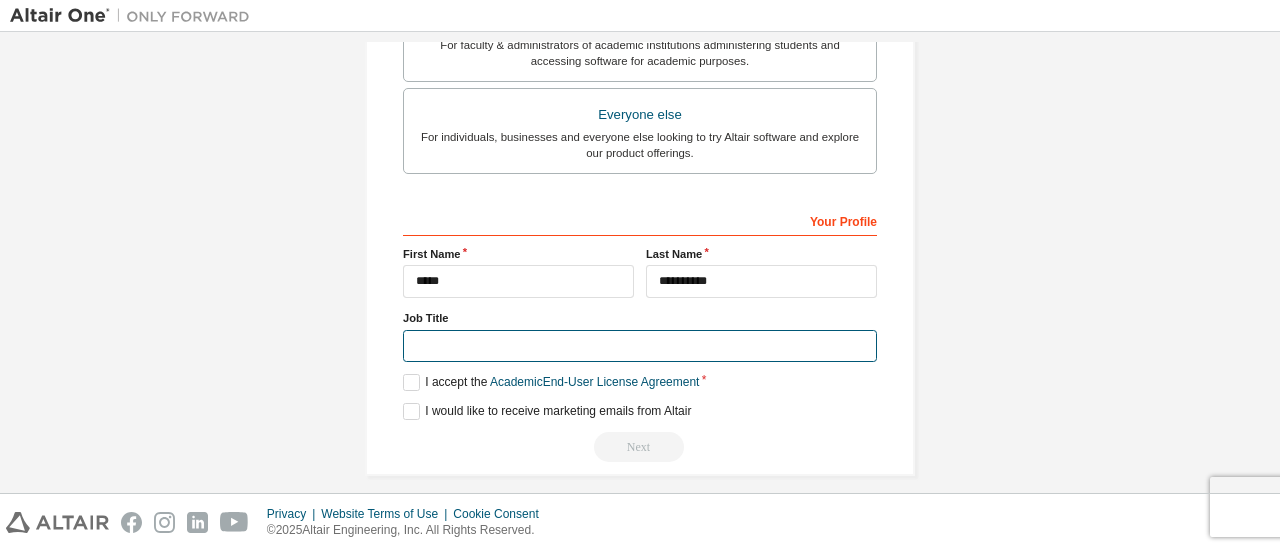 click at bounding box center [640, 346] 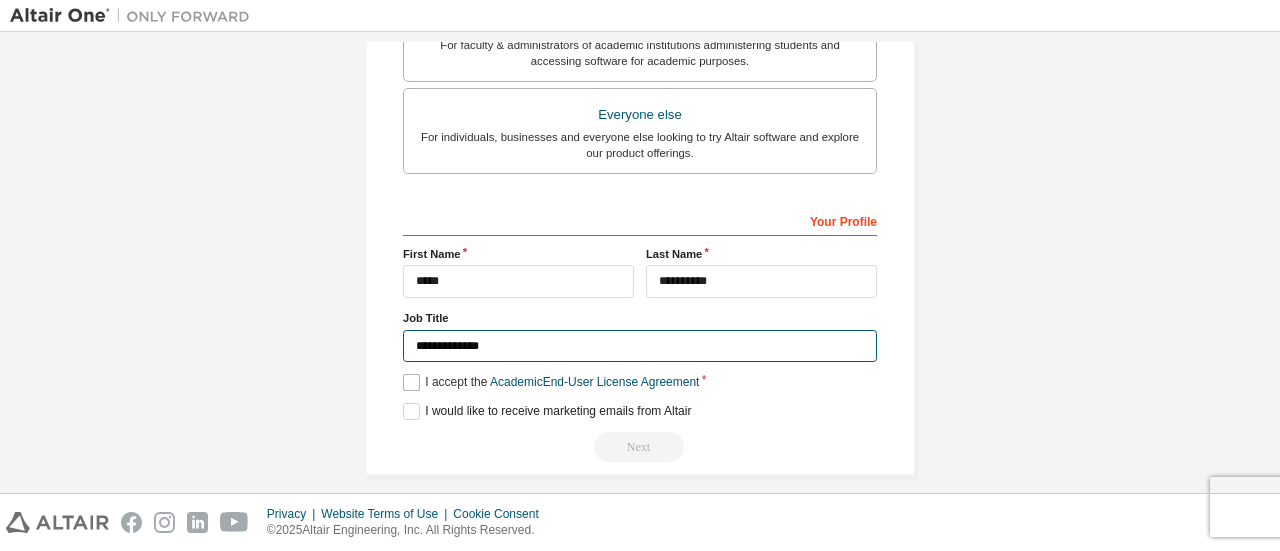 type on "**********" 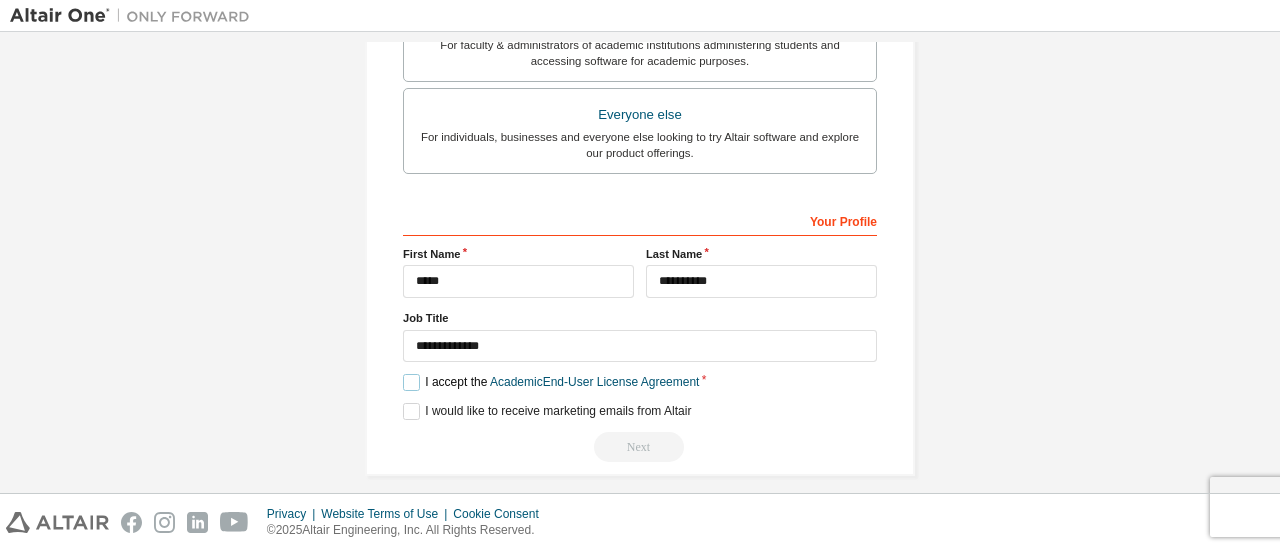 click on "I accept the   Academic   End-User License Agreement" at bounding box center (551, 382) 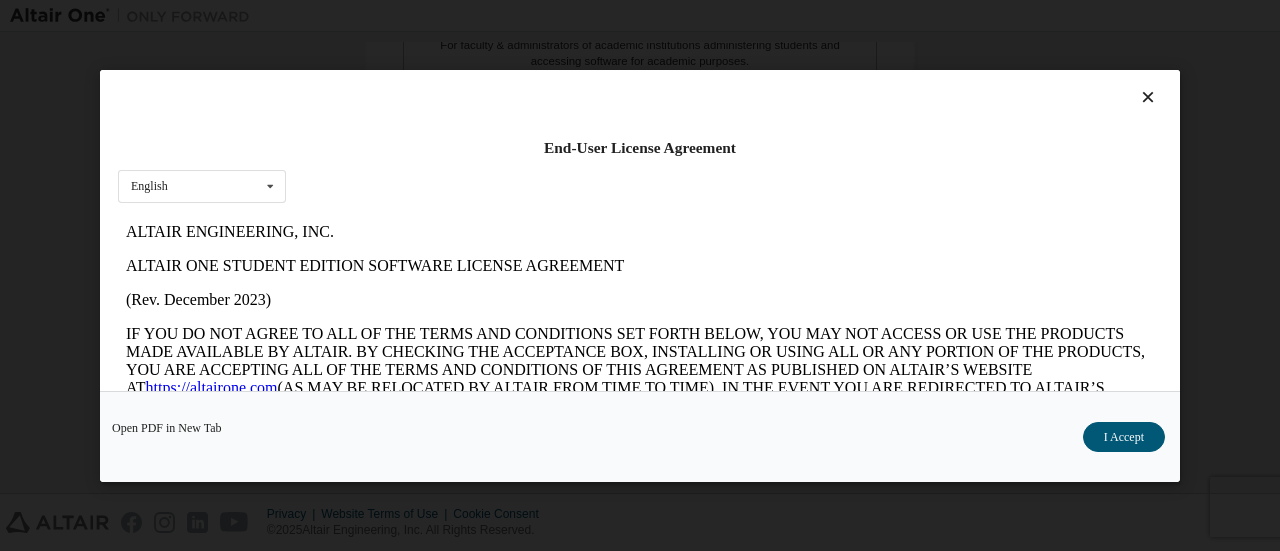scroll, scrollTop: 0, scrollLeft: 0, axis: both 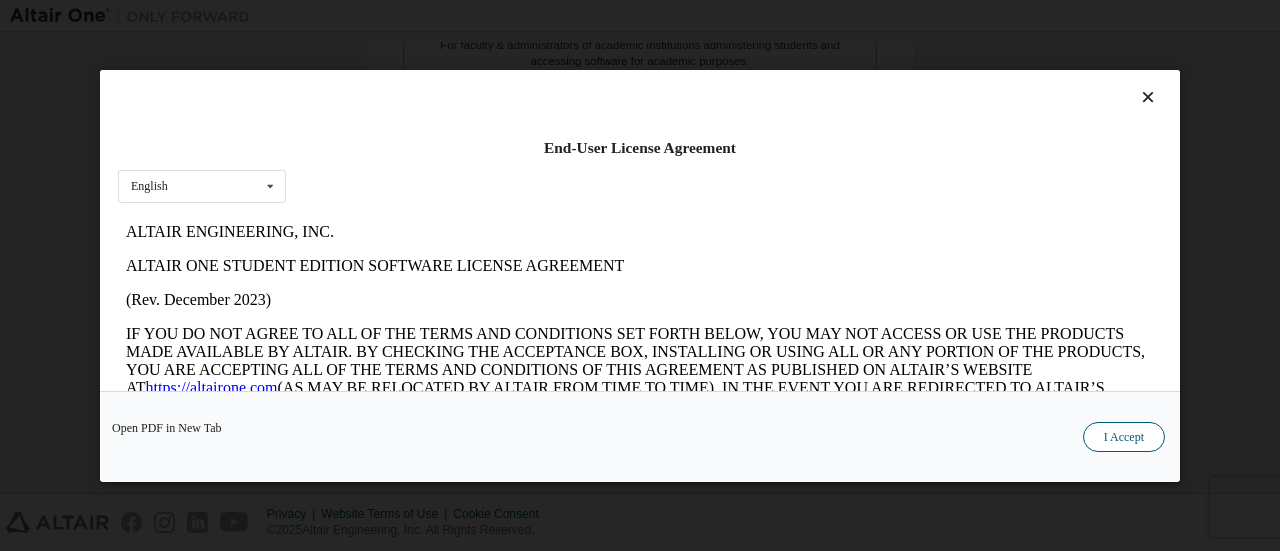 click on "I Accept" at bounding box center [1124, 436] 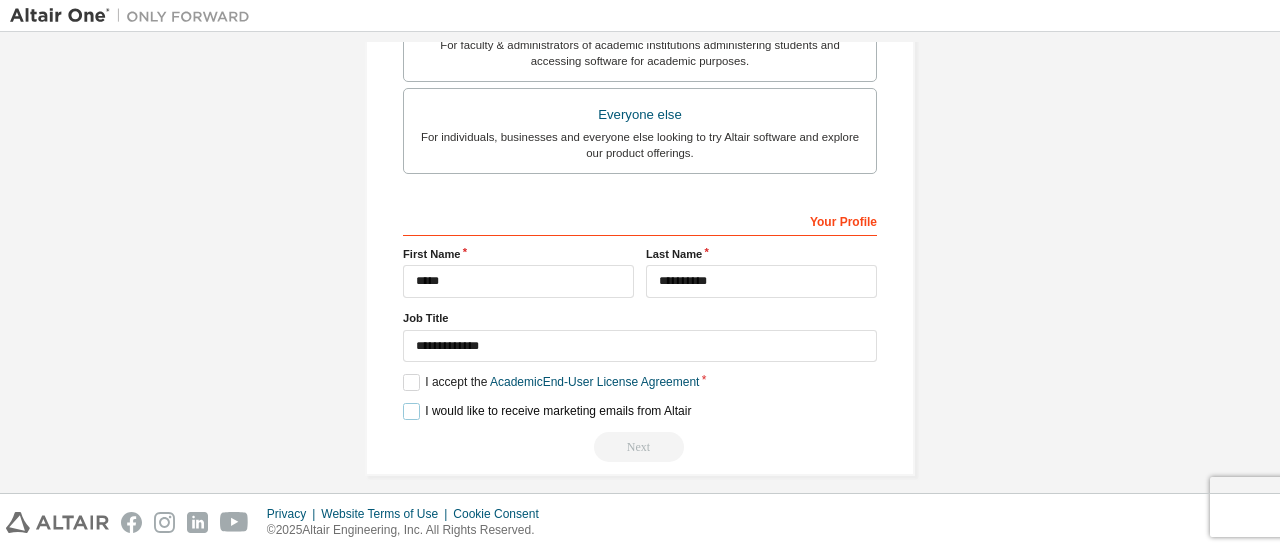 click on "I would like to receive marketing emails from Altair" at bounding box center (547, 411) 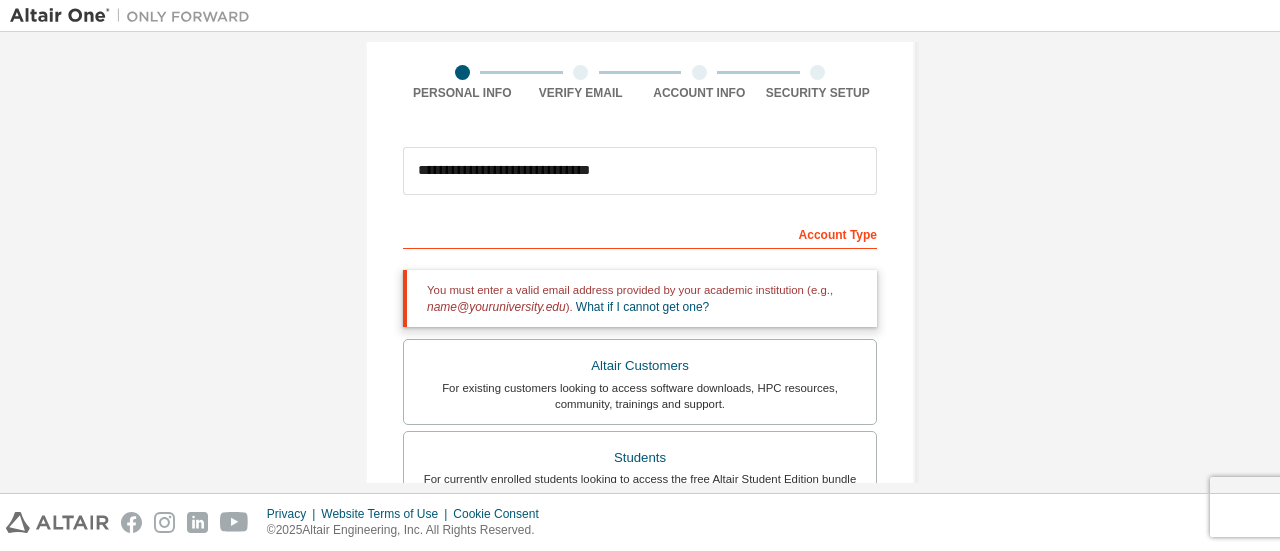 scroll, scrollTop: 144, scrollLeft: 0, axis: vertical 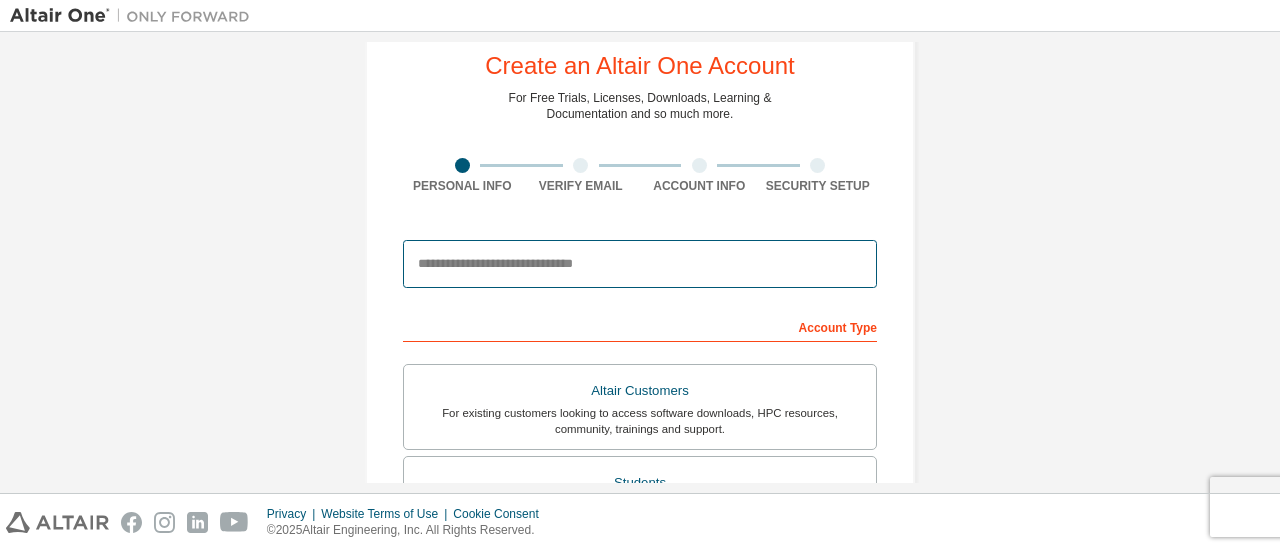 click at bounding box center (640, 264) 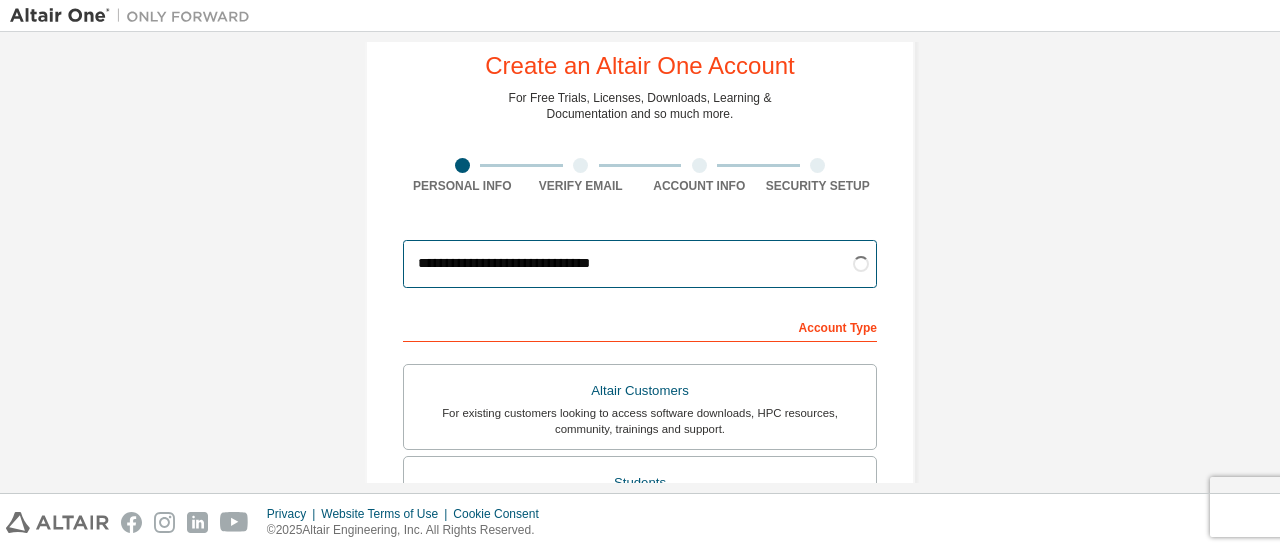 click on "**********" at bounding box center (640, 264) 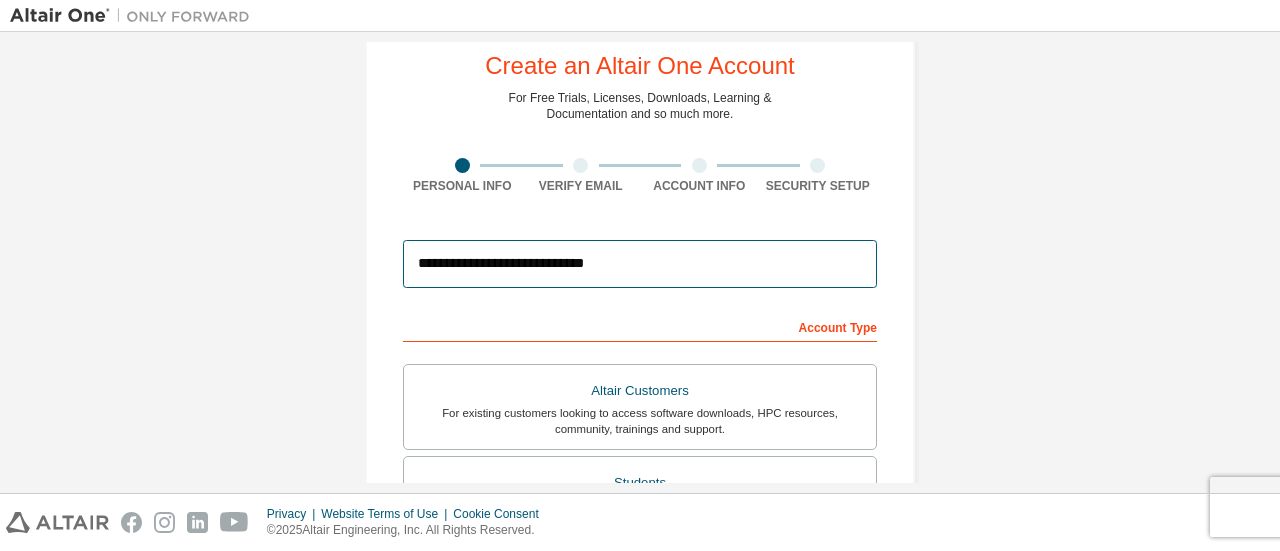type on "**********" 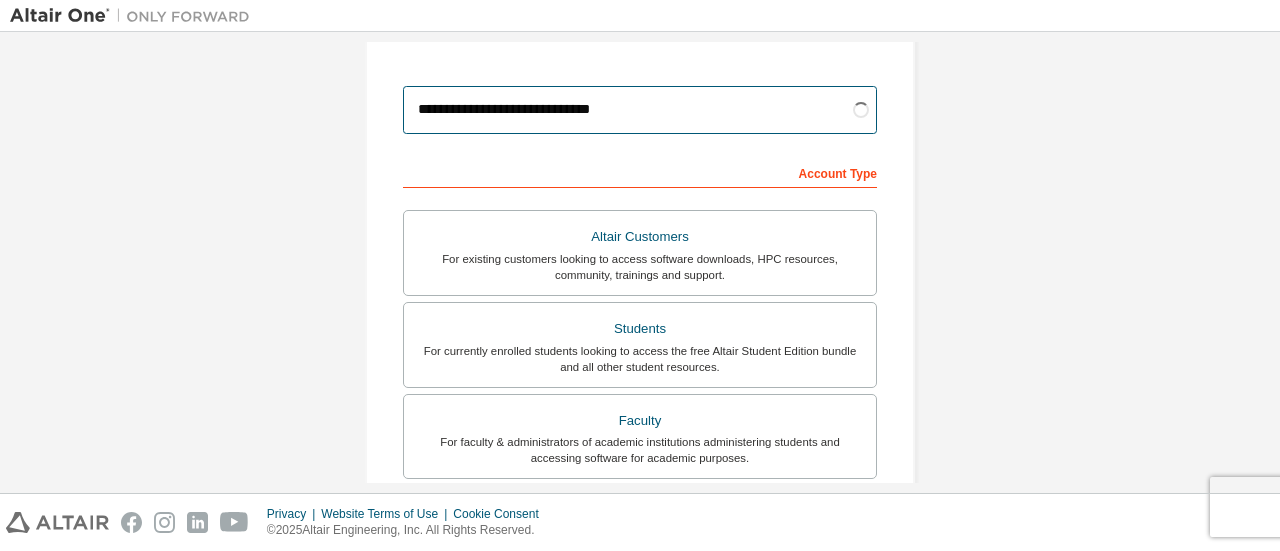 scroll, scrollTop: 205, scrollLeft: 0, axis: vertical 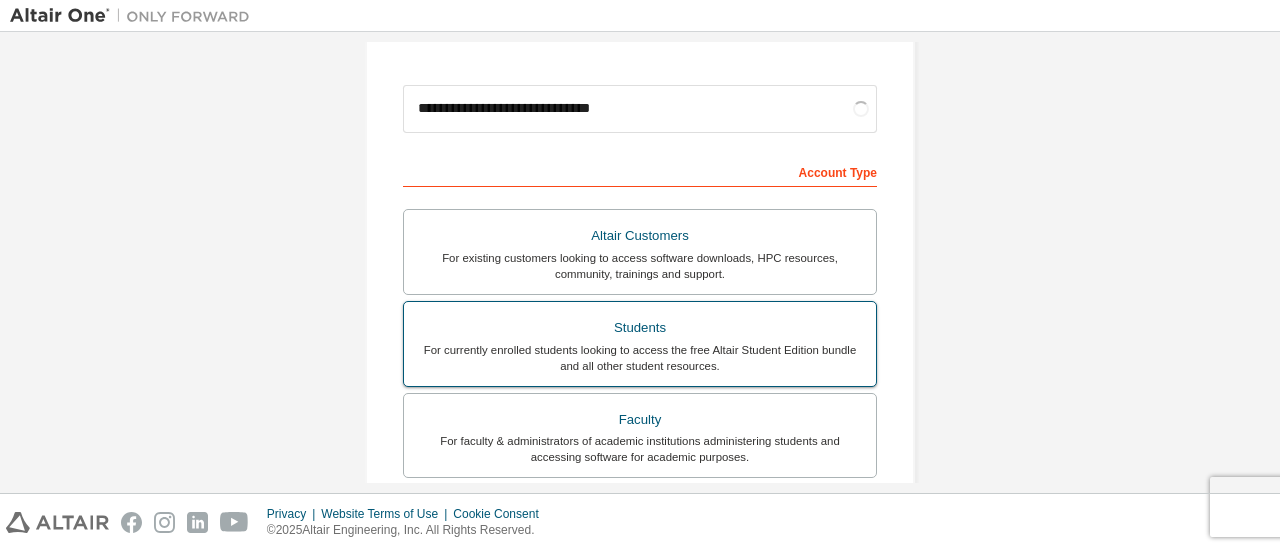 click on "For currently enrolled students looking to access the free Altair Student Edition bundle and all other student resources." at bounding box center [640, 358] 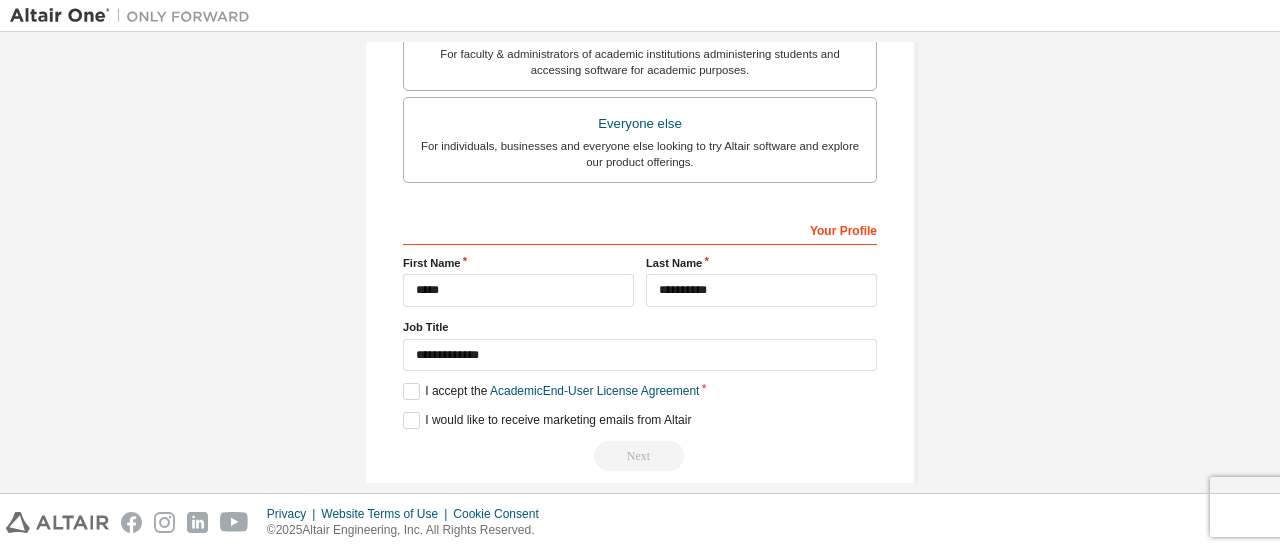 scroll, scrollTop: 680, scrollLeft: 0, axis: vertical 